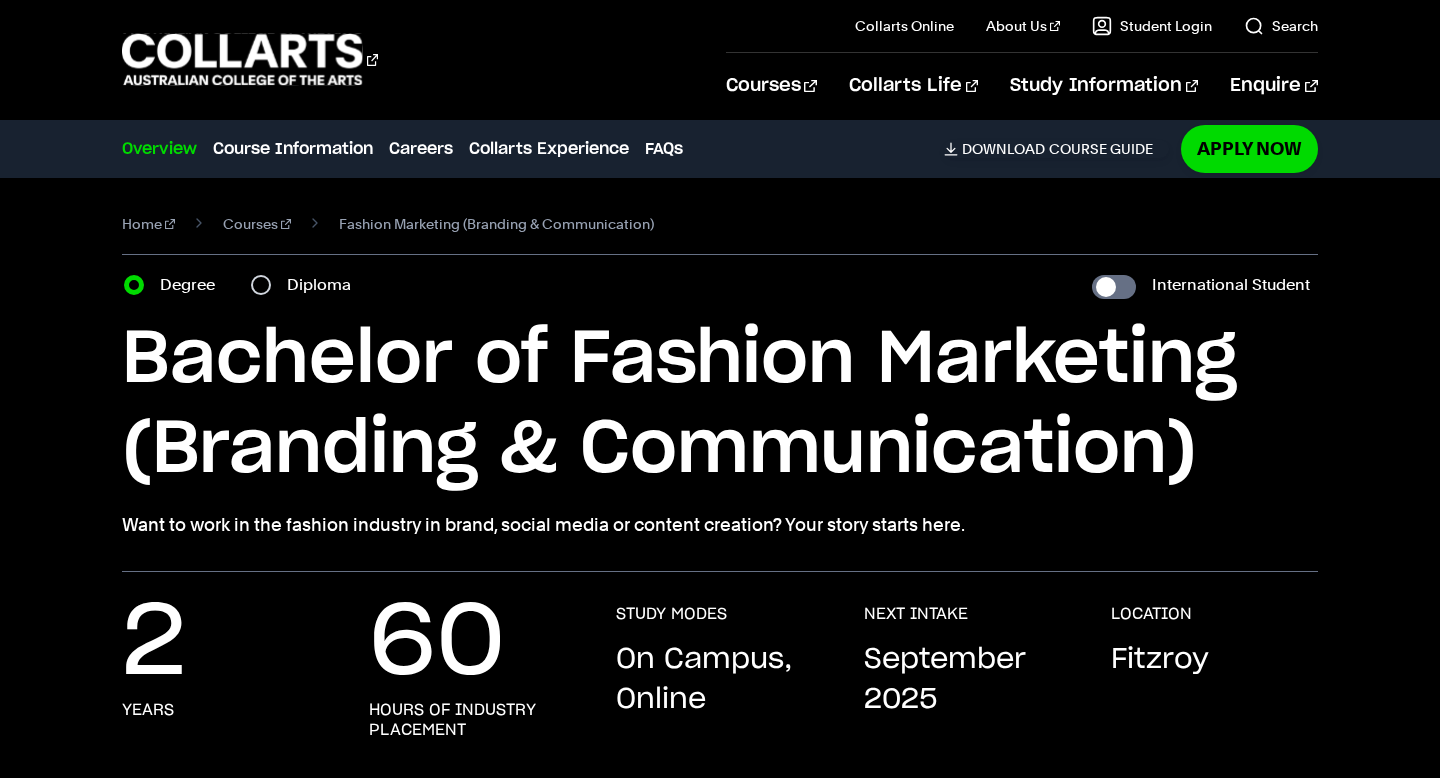 scroll, scrollTop: 0, scrollLeft: 0, axis: both 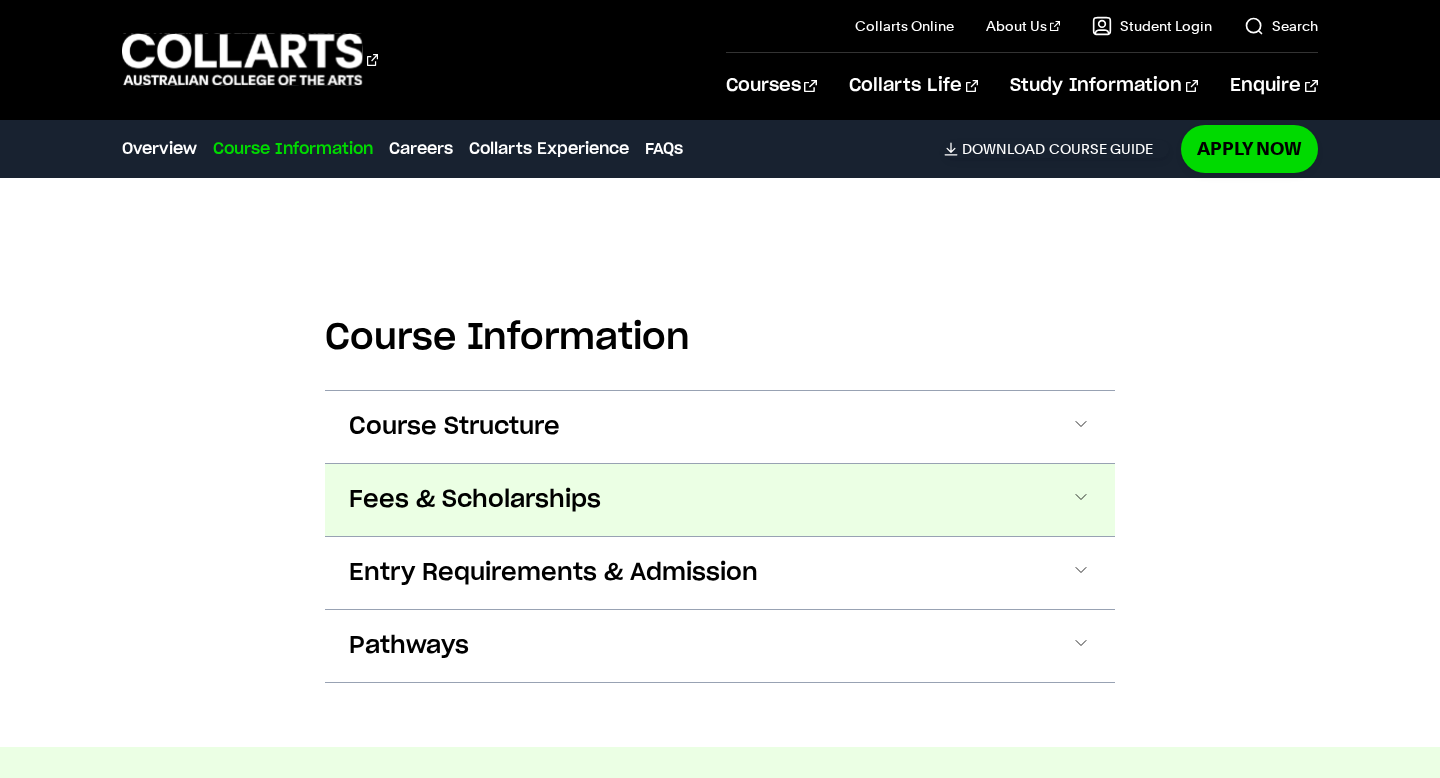 click on "Fees & Scholarships" at bounding box center (475, 500) 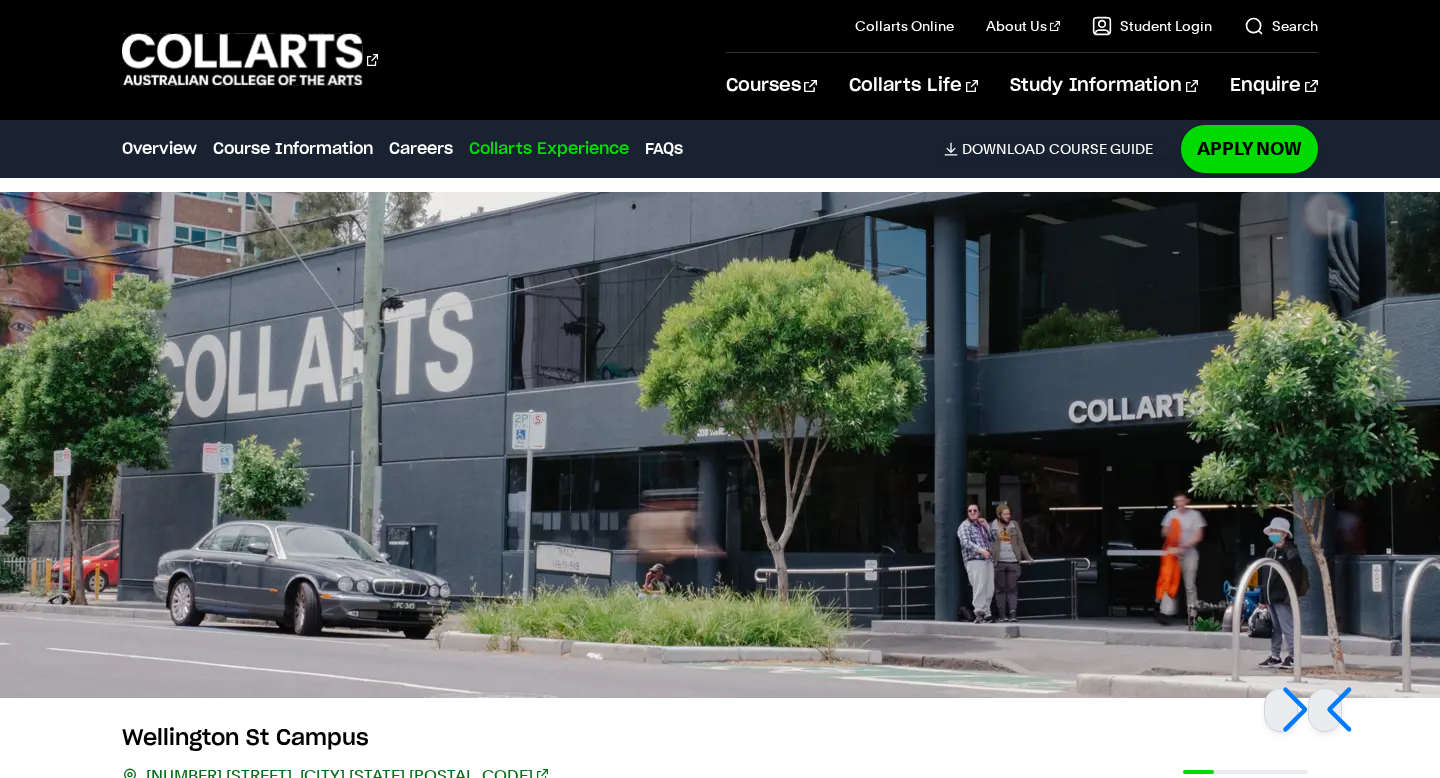 scroll, scrollTop: 4513, scrollLeft: 0, axis: vertical 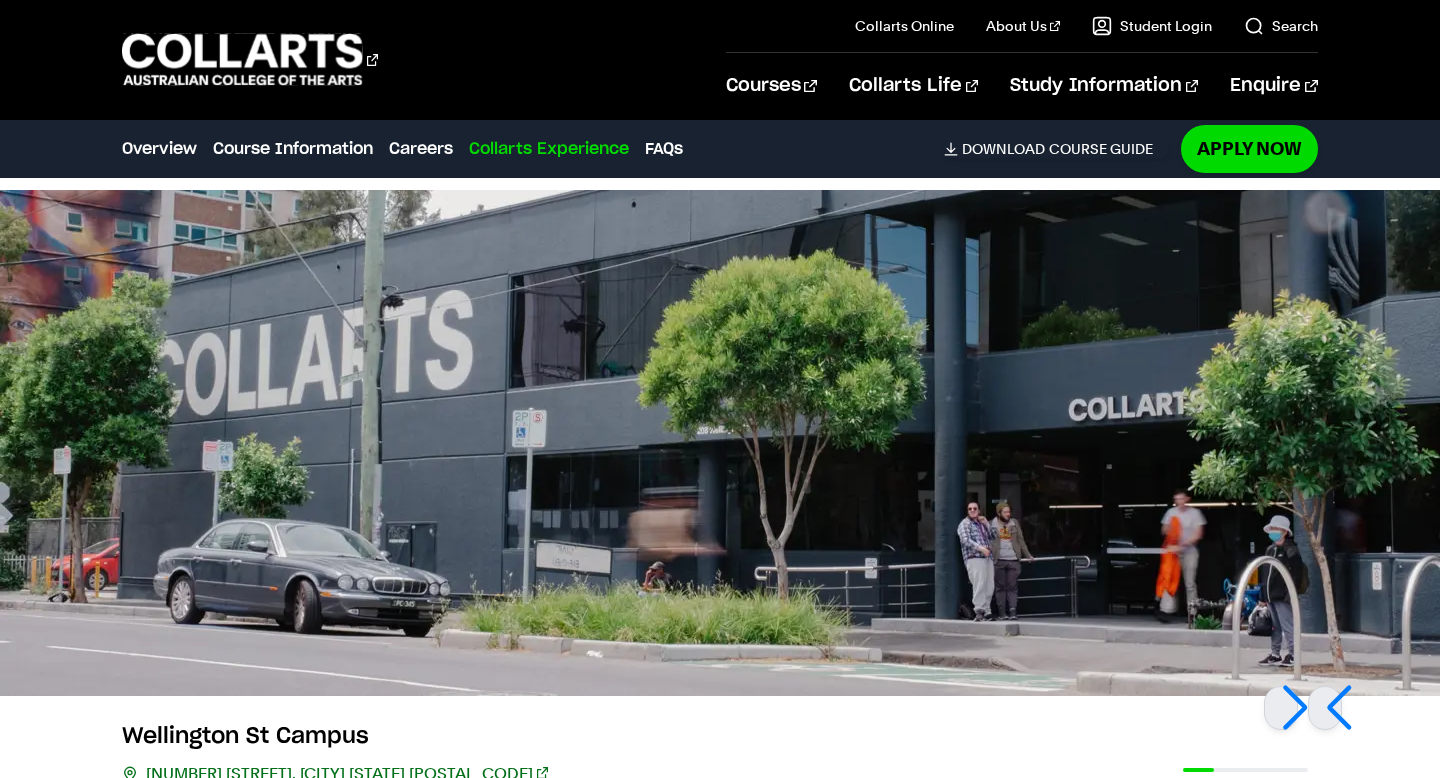 click at bounding box center (720, 443) 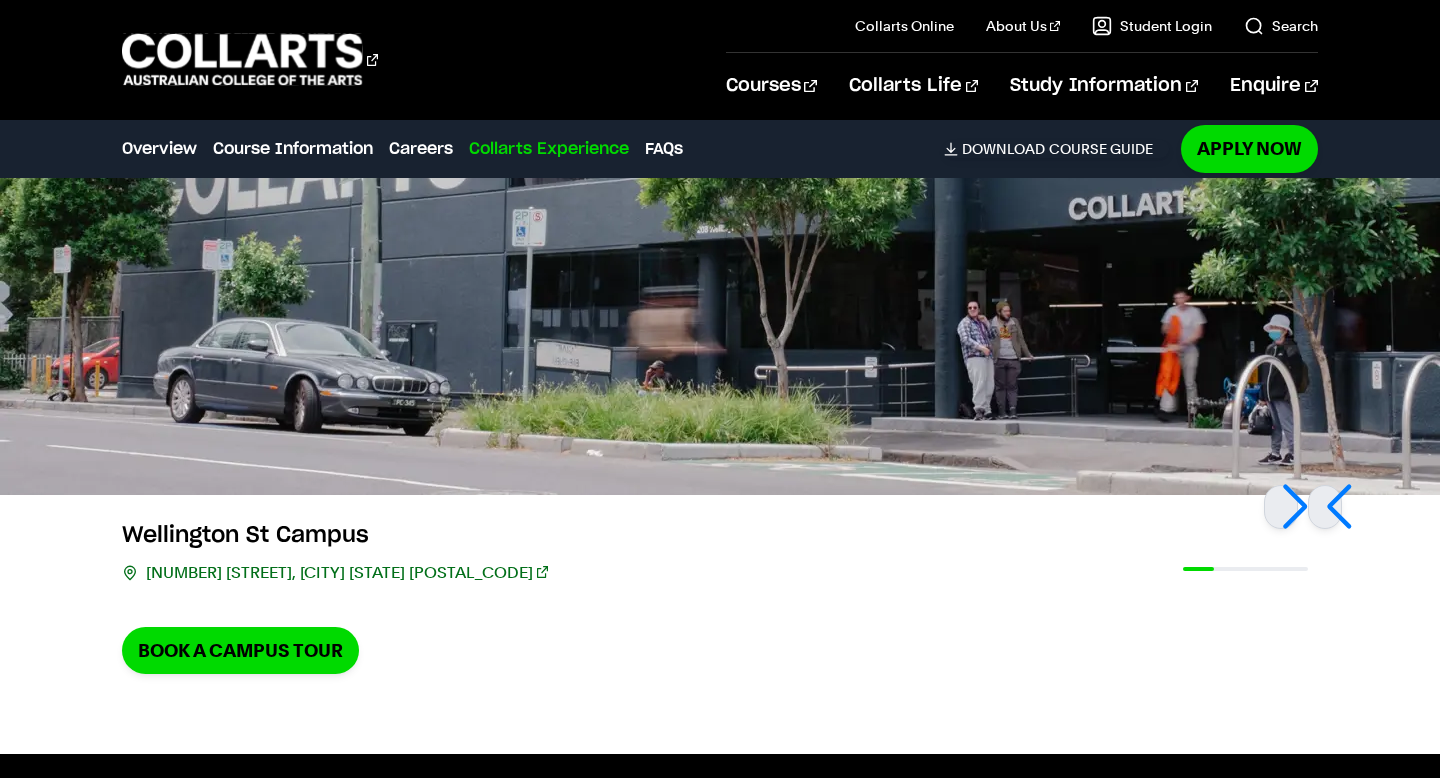 scroll, scrollTop: 4719, scrollLeft: 0, axis: vertical 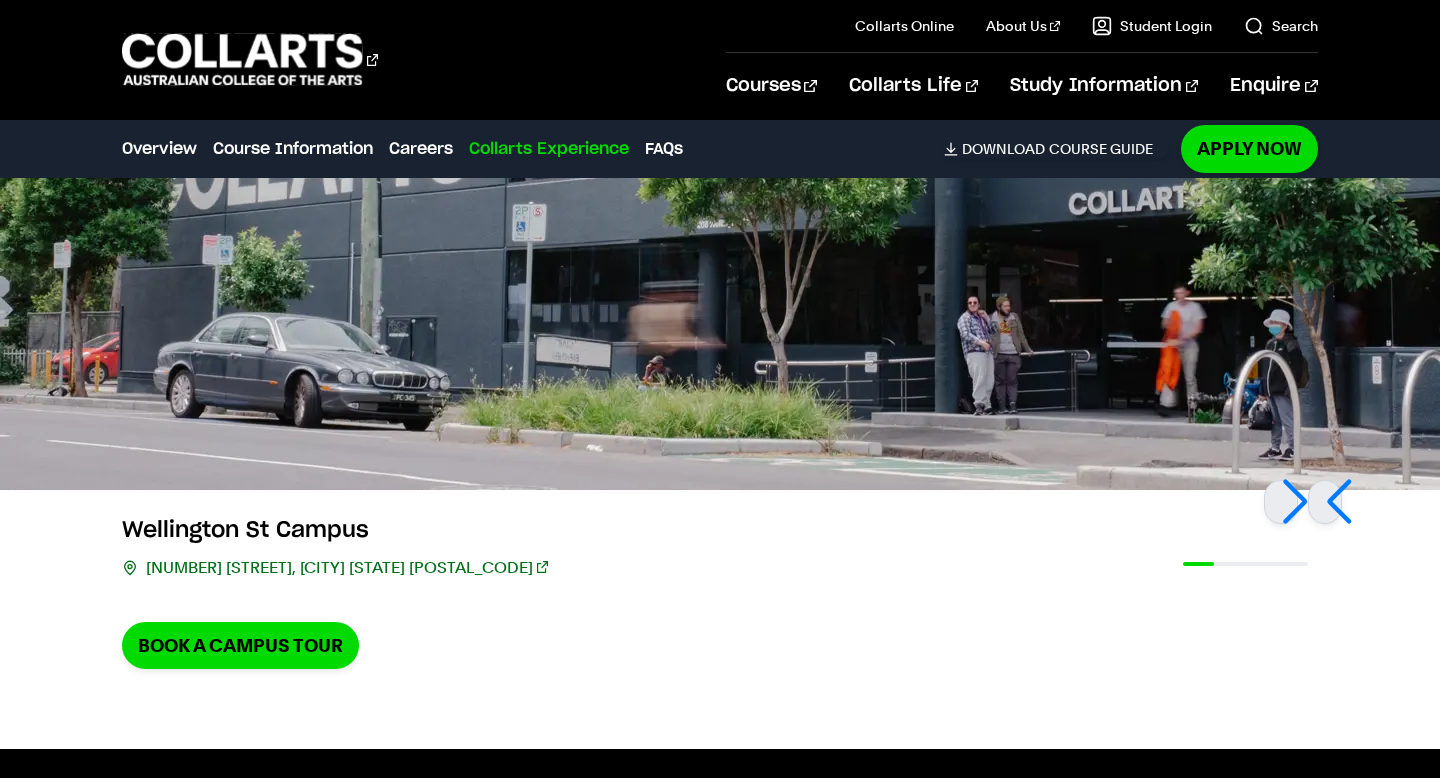 click on "[NUMBER] [STREET], [CITY] [STATE] [POSTAL_CODE]" at bounding box center [346, 568] 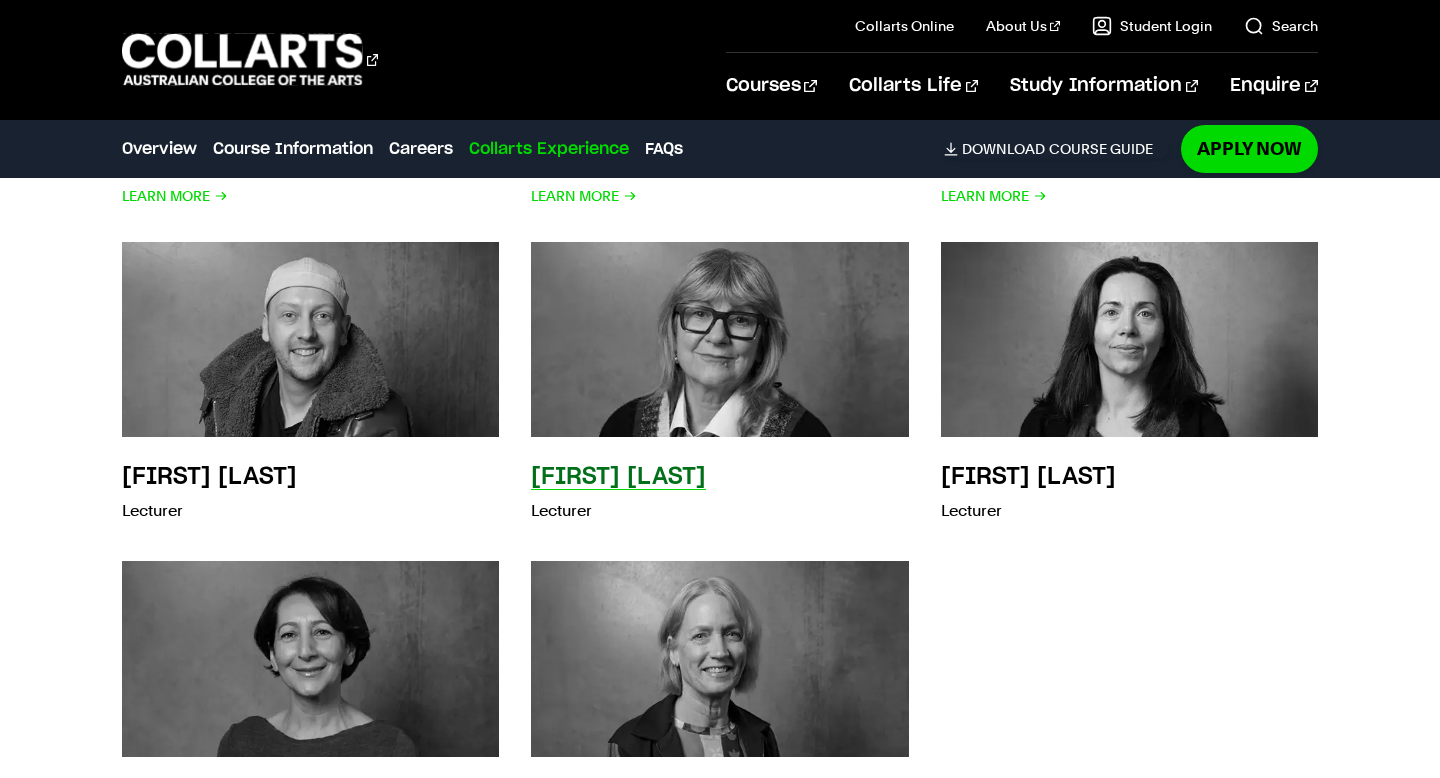 scroll, scrollTop: 6647, scrollLeft: 0, axis: vertical 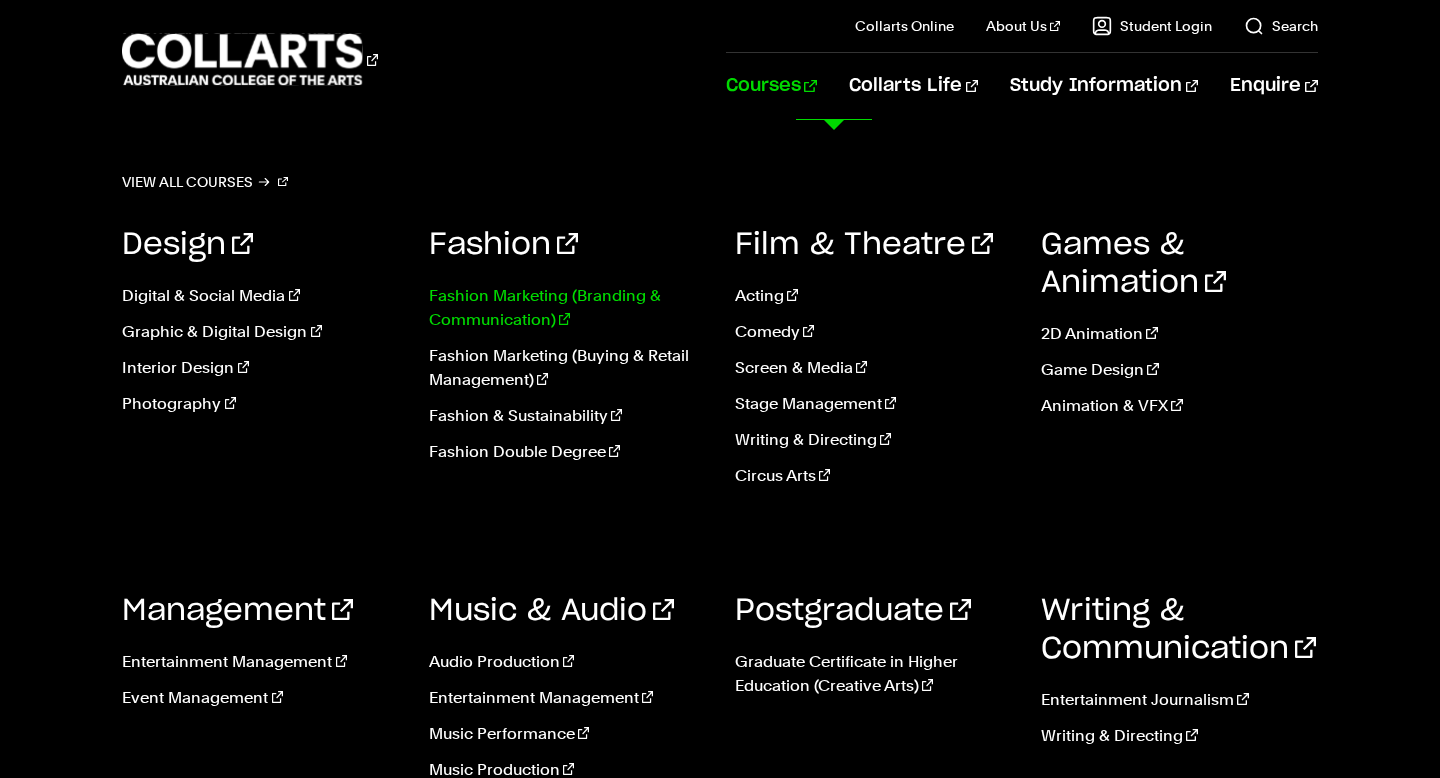 click on "Fashion Marketing (Branding & Communication)" at bounding box center (567, 308) 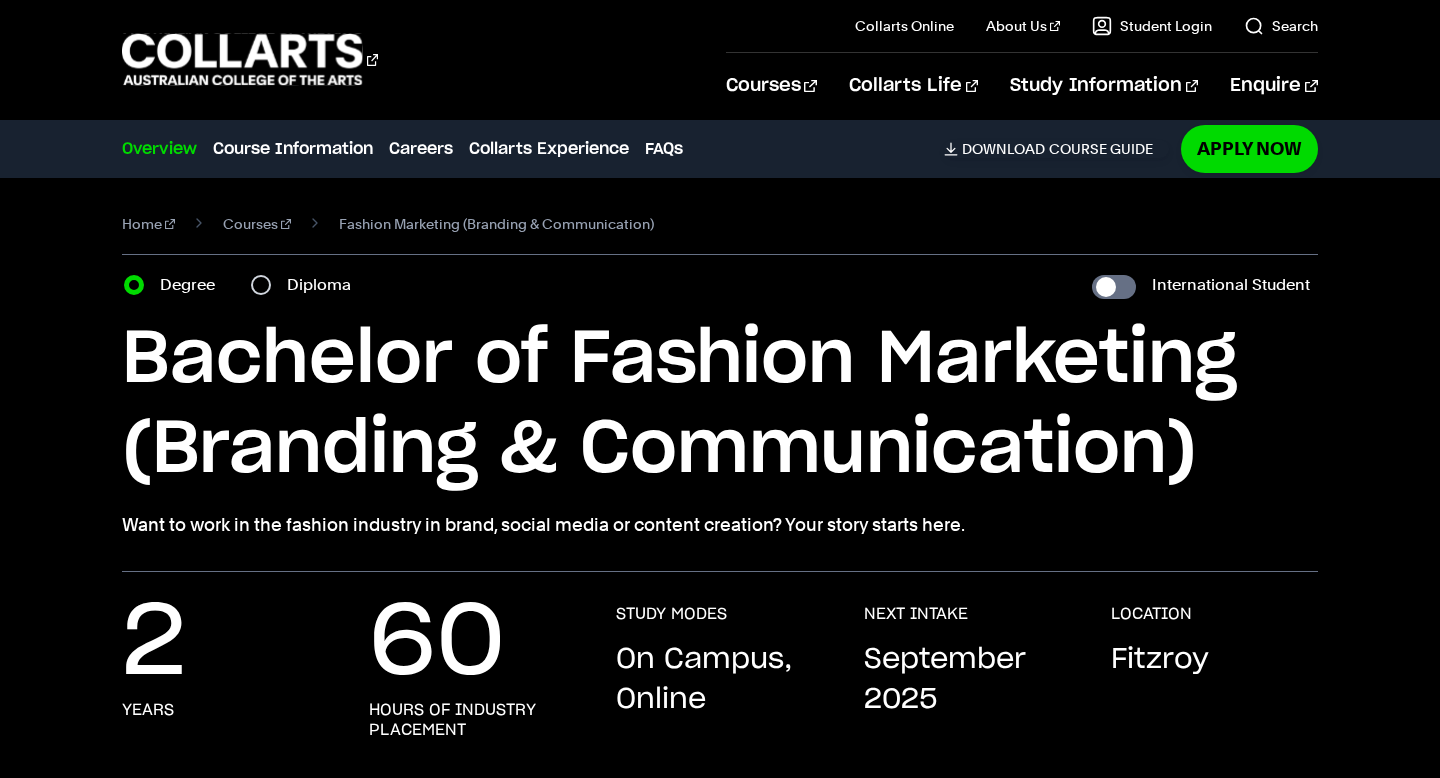 scroll, scrollTop: 0, scrollLeft: 0, axis: both 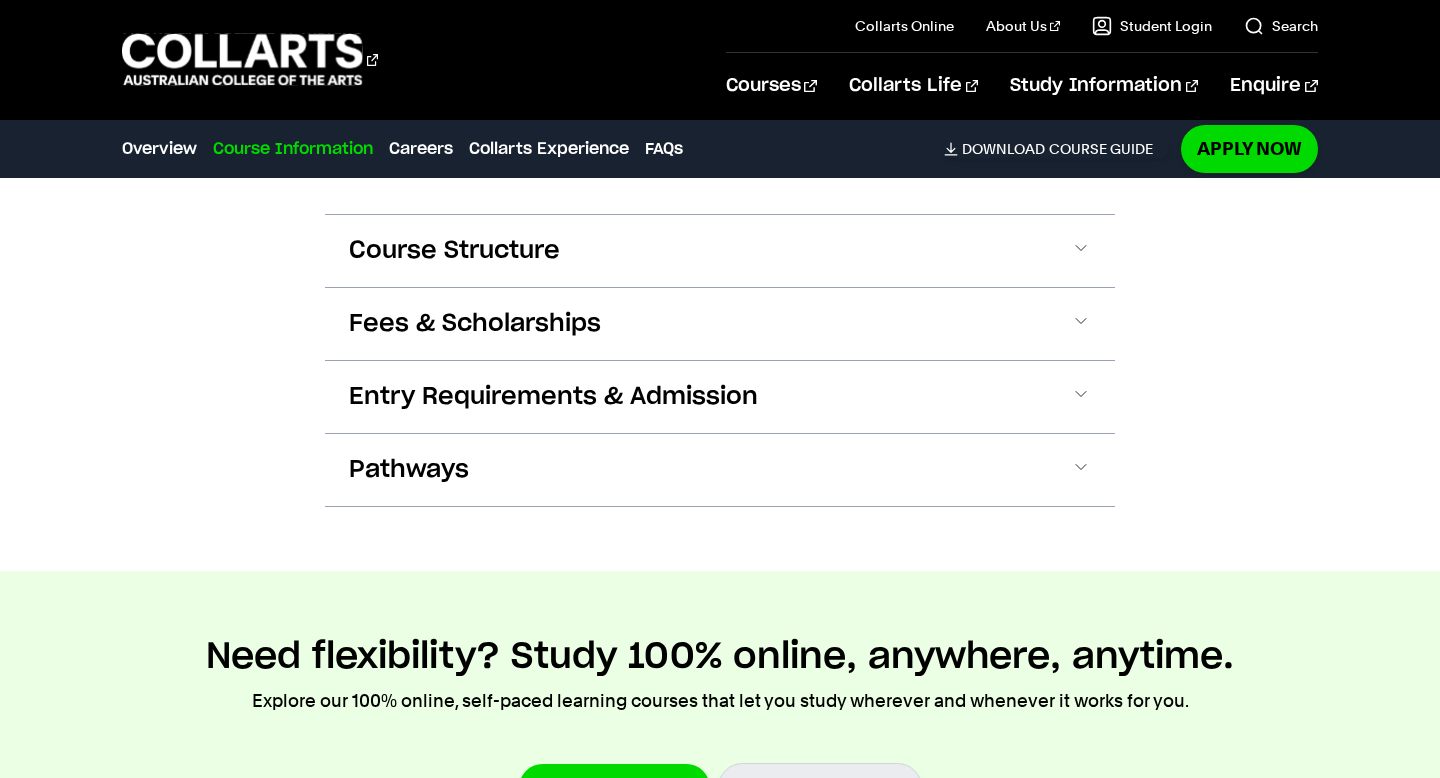 click on "Fees & Scholarships" at bounding box center (720, 324) 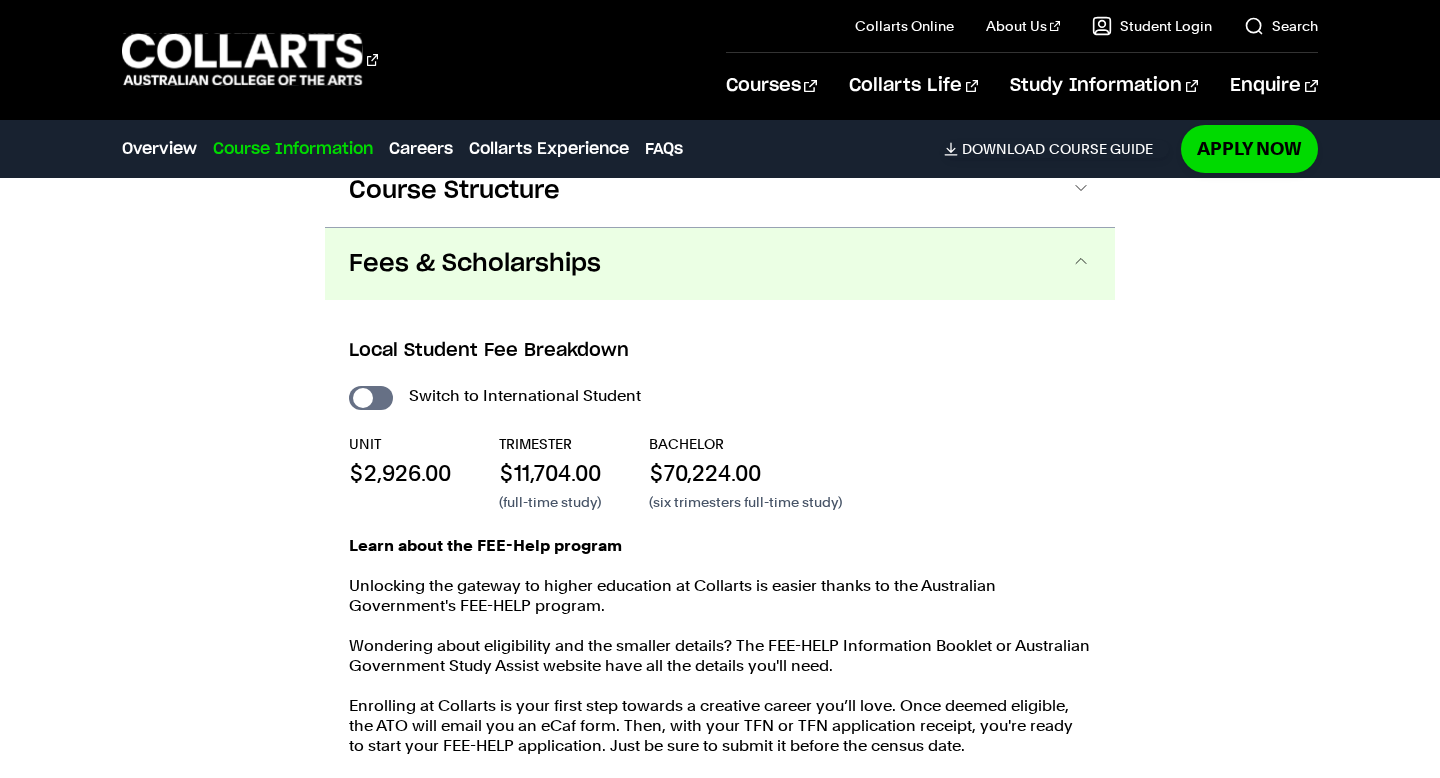 scroll, scrollTop: 2256, scrollLeft: 0, axis: vertical 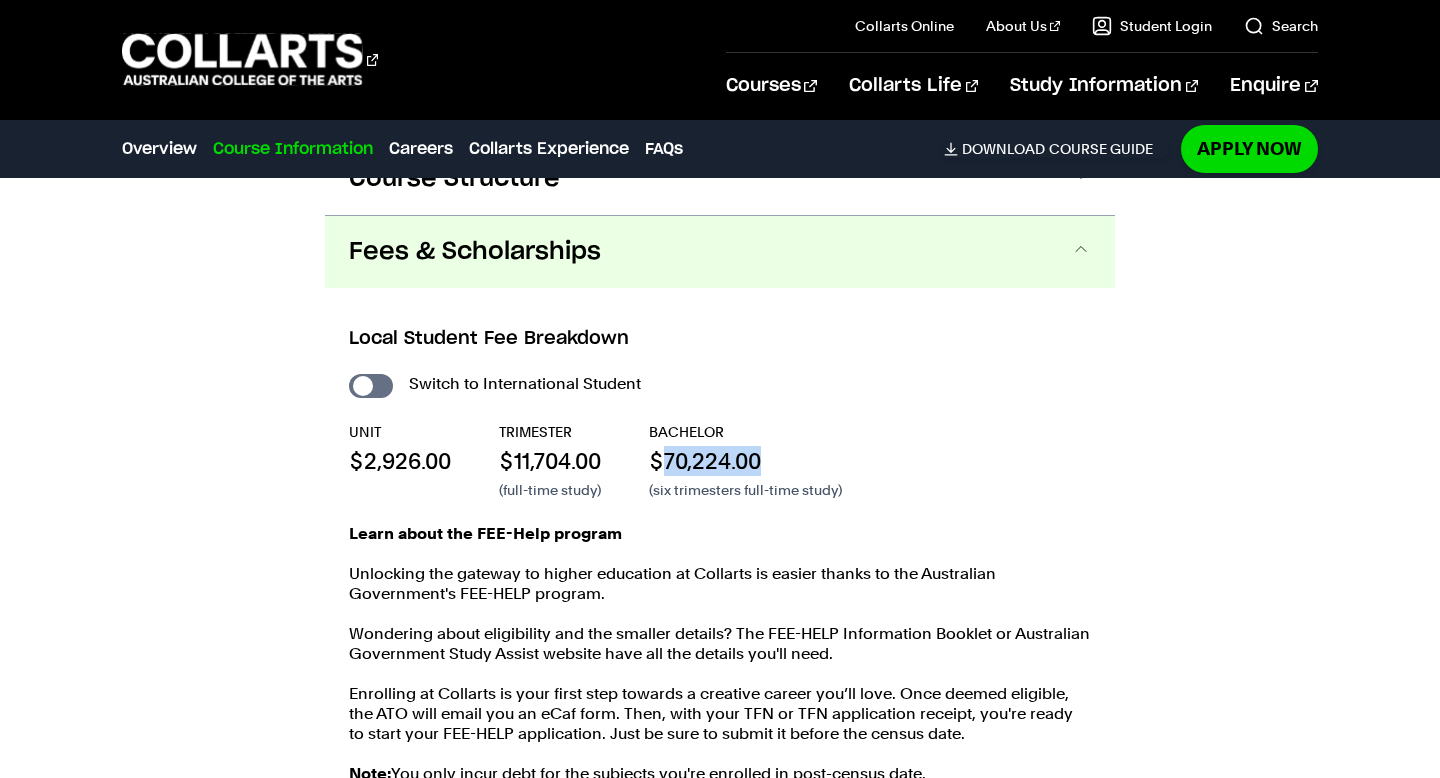 drag, startPoint x: 773, startPoint y: 452, endPoint x: 669, endPoint y: 469, distance: 105.380264 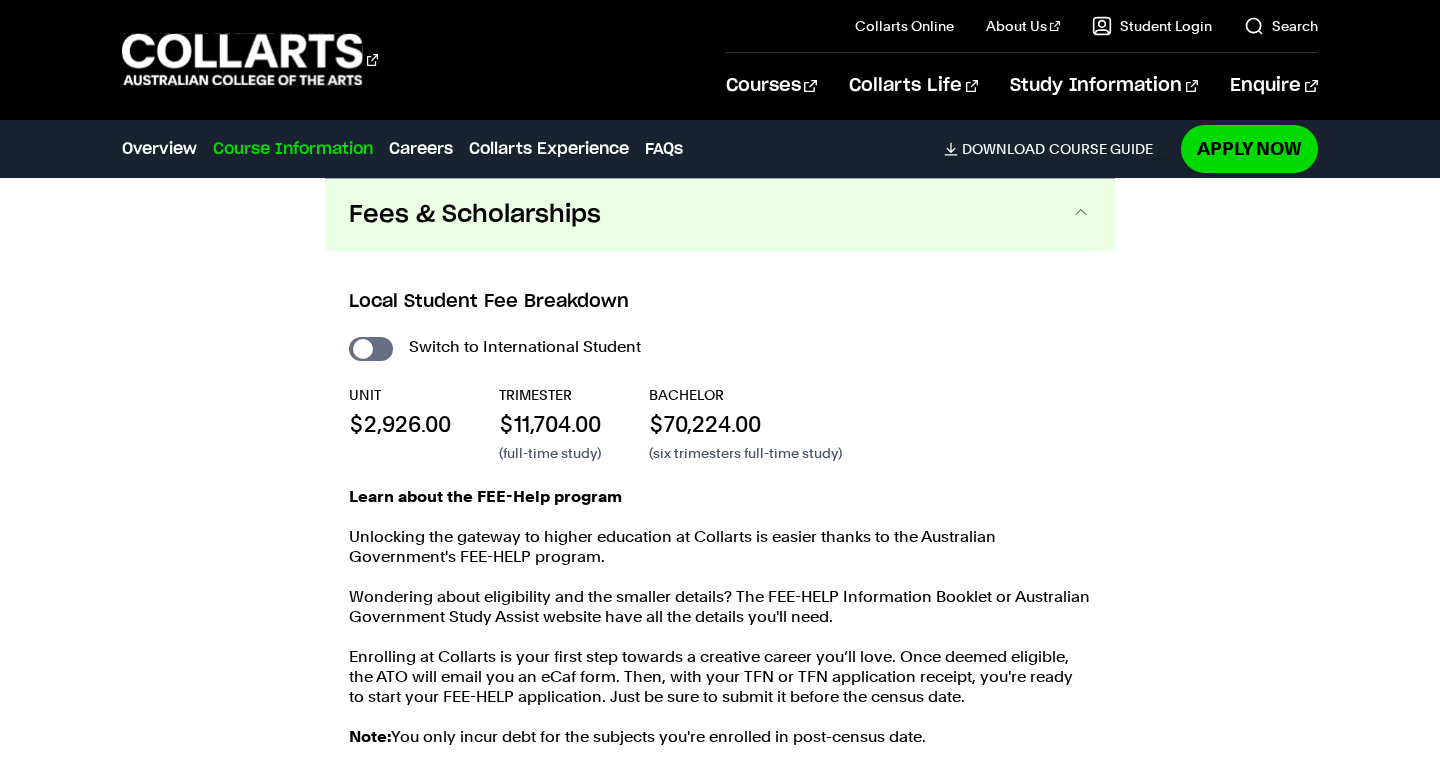 scroll, scrollTop: 2250, scrollLeft: 0, axis: vertical 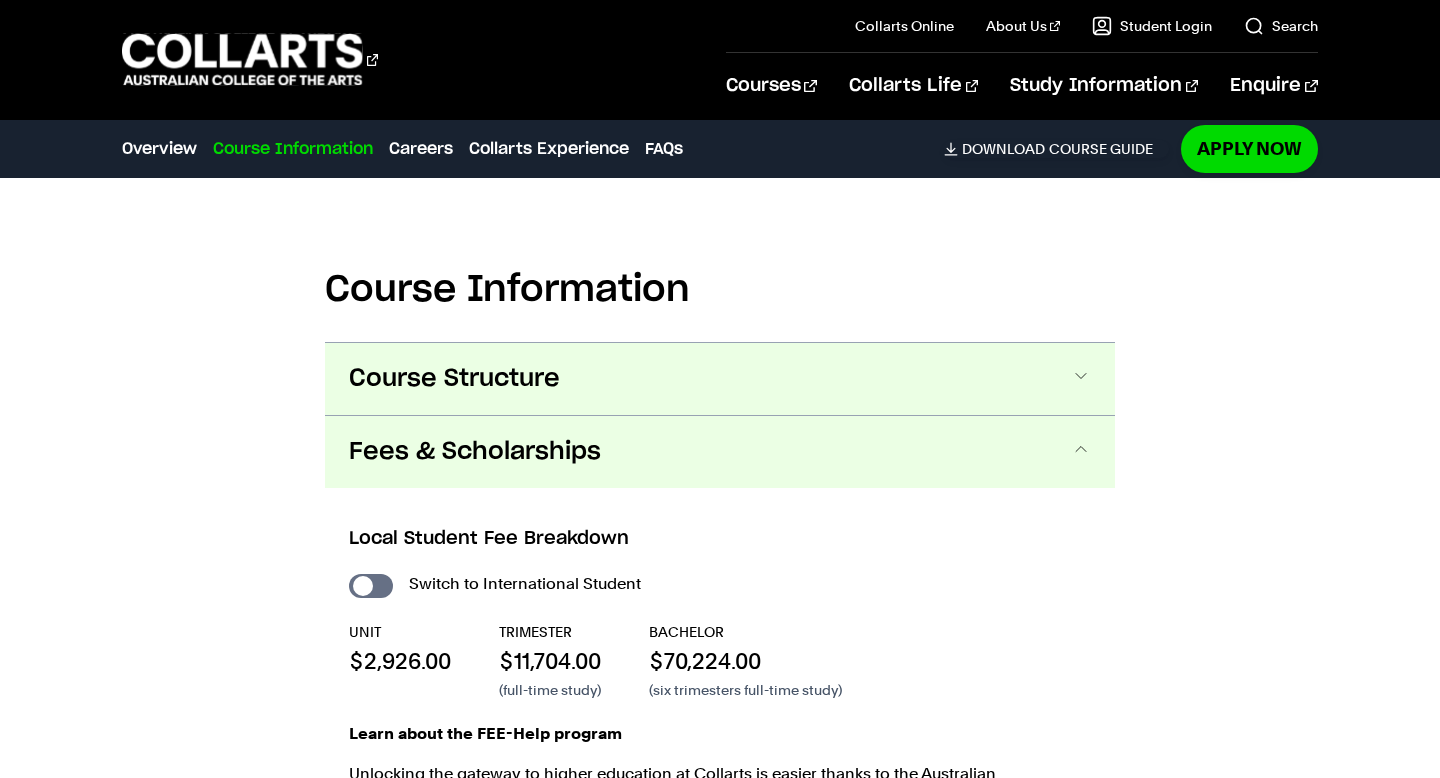 click on "Course Structure" at bounding box center (720, 379) 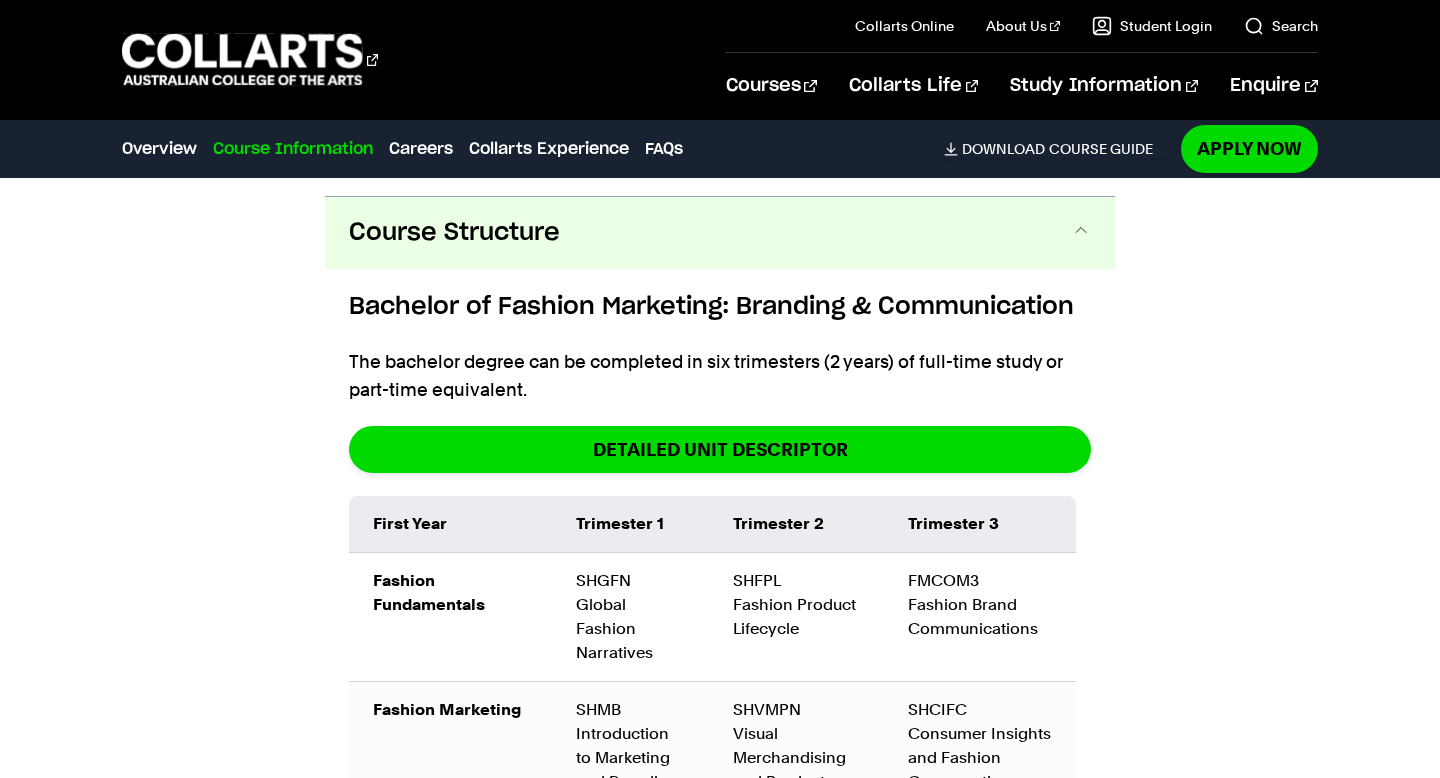 scroll, scrollTop: 2219, scrollLeft: 0, axis: vertical 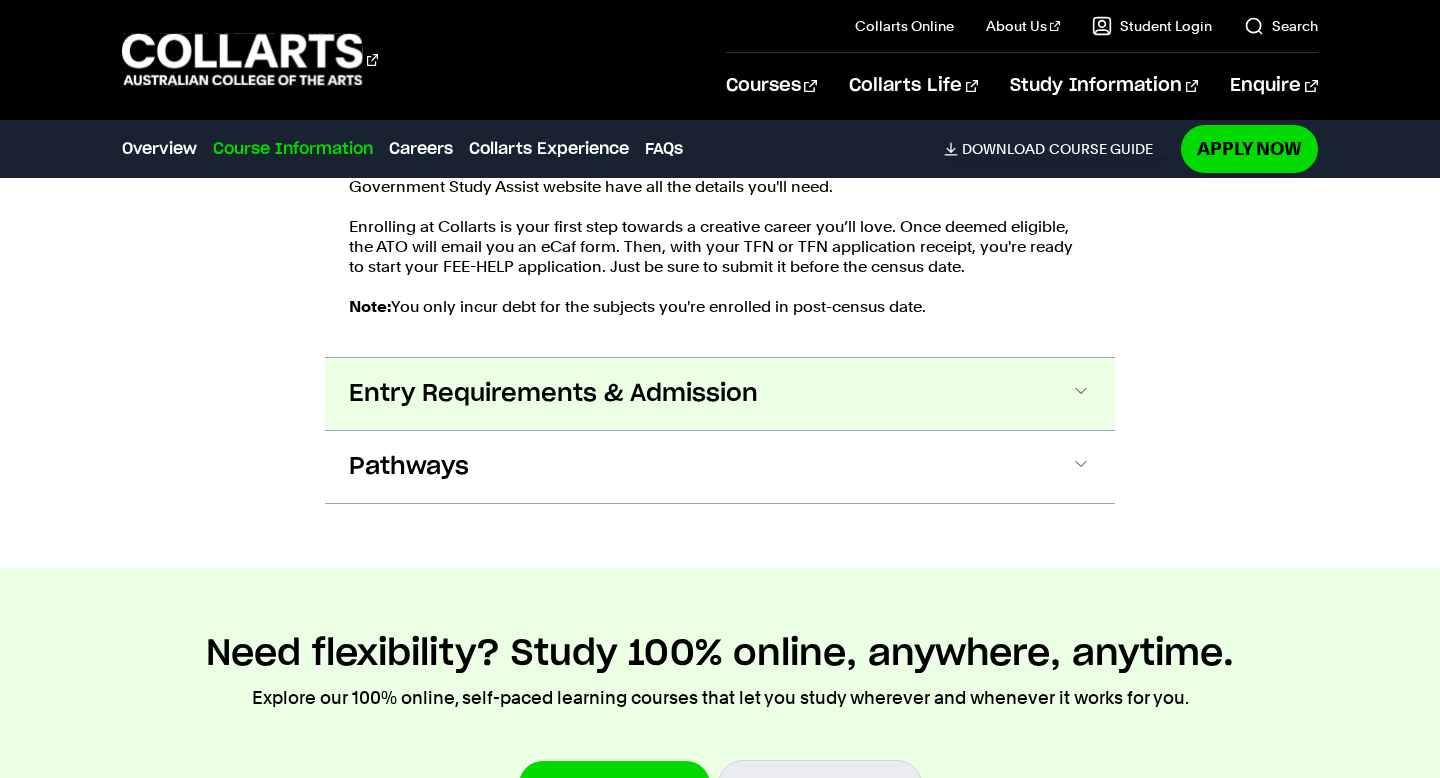 click on "Entry Requirements & Admission" at bounding box center [553, 394] 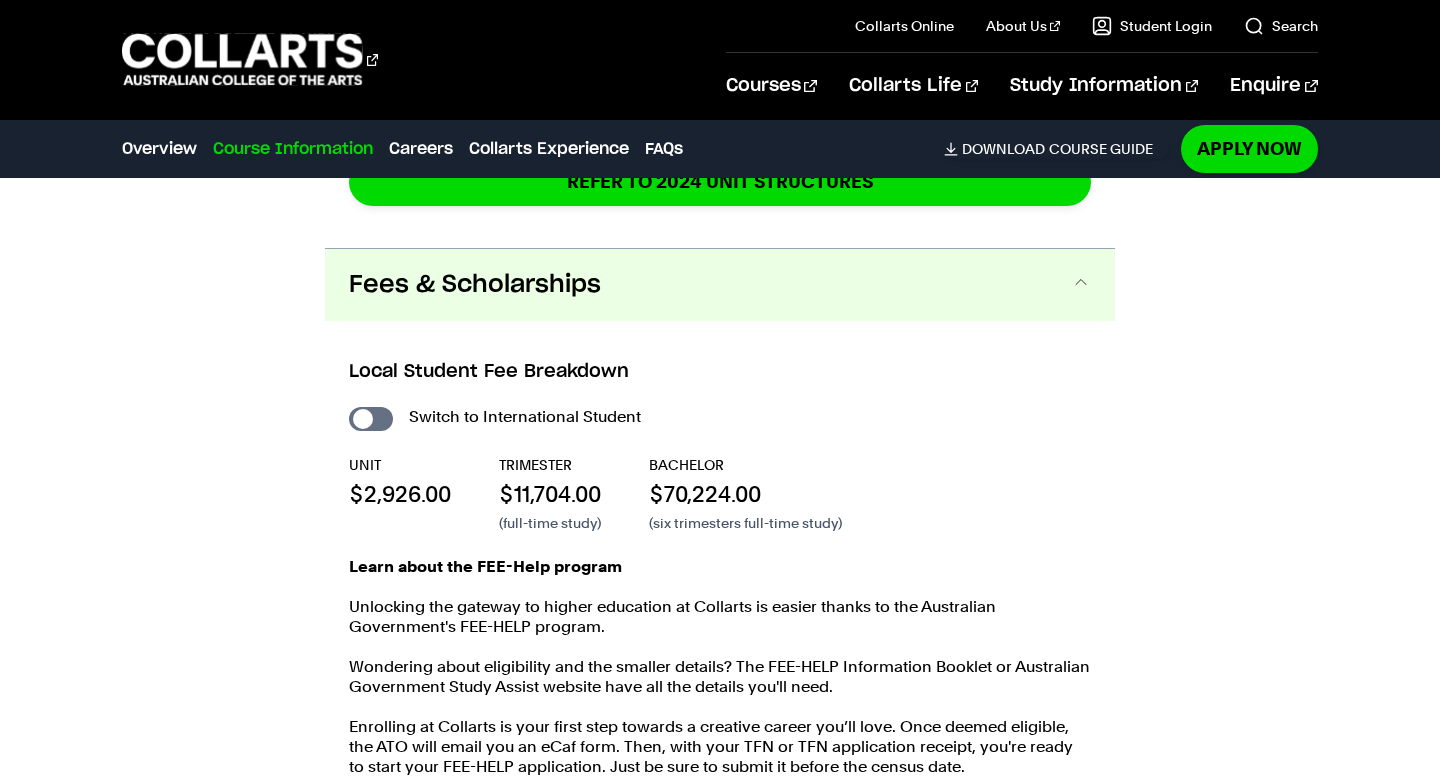 scroll, scrollTop: 3848, scrollLeft: 0, axis: vertical 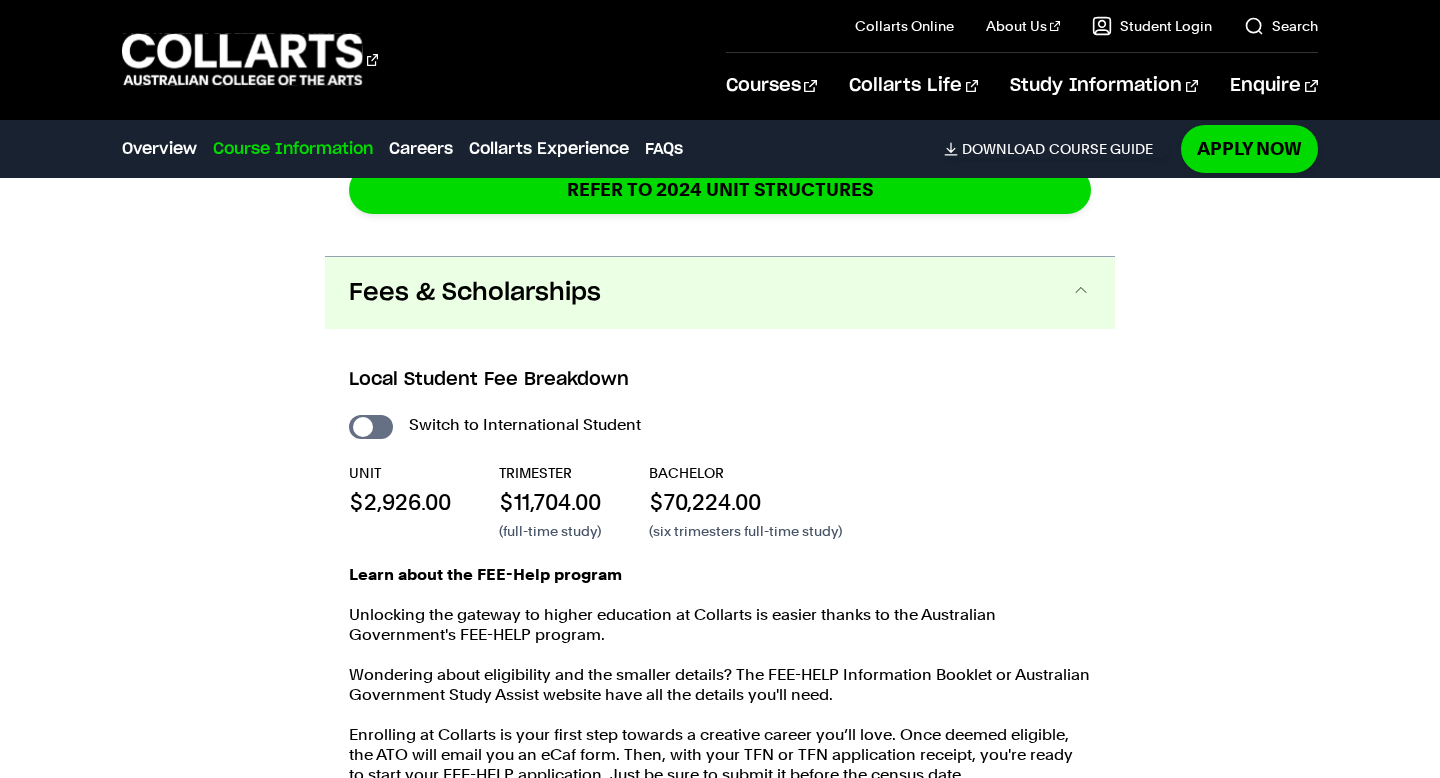 click on "Fees & Scholarships" at bounding box center [720, 293] 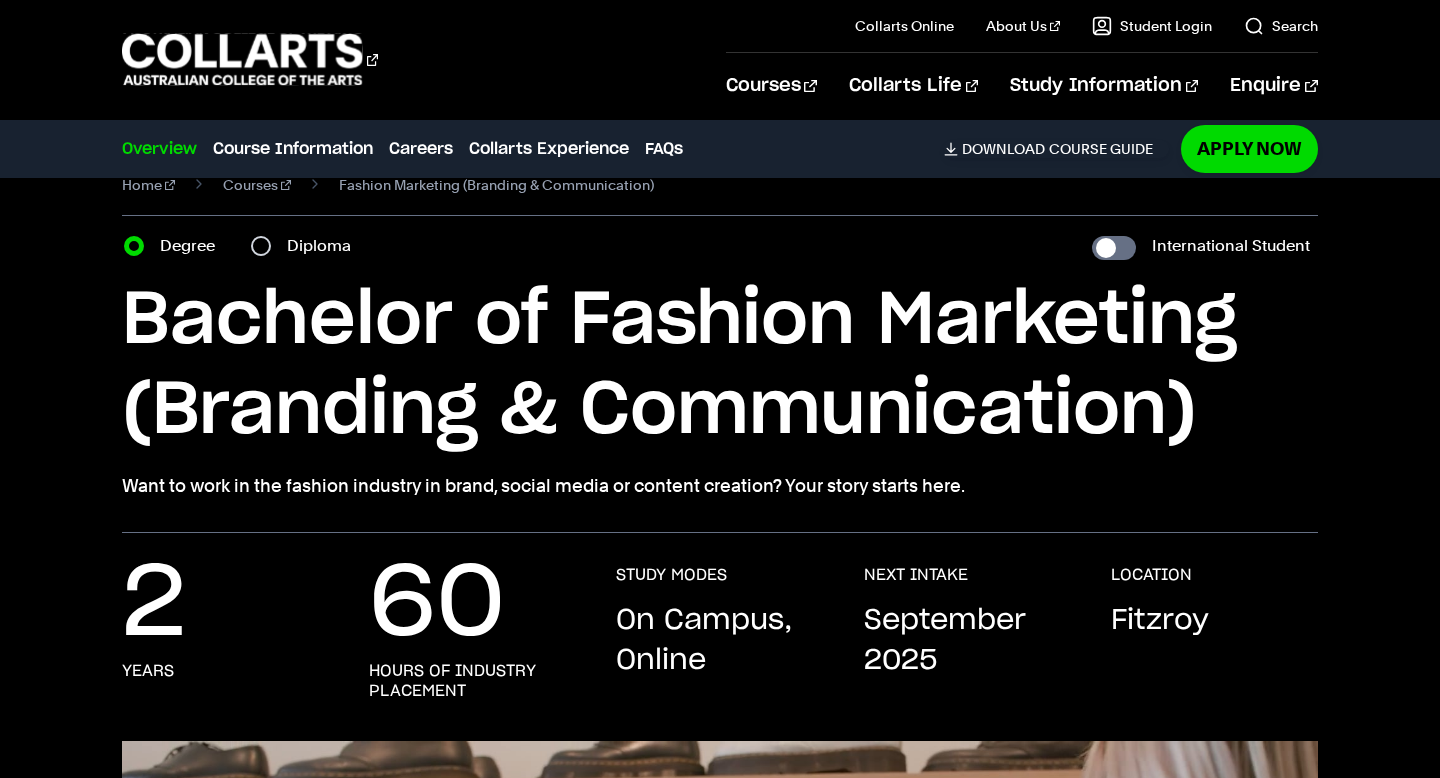 scroll, scrollTop: 38, scrollLeft: 0, axis: vertical 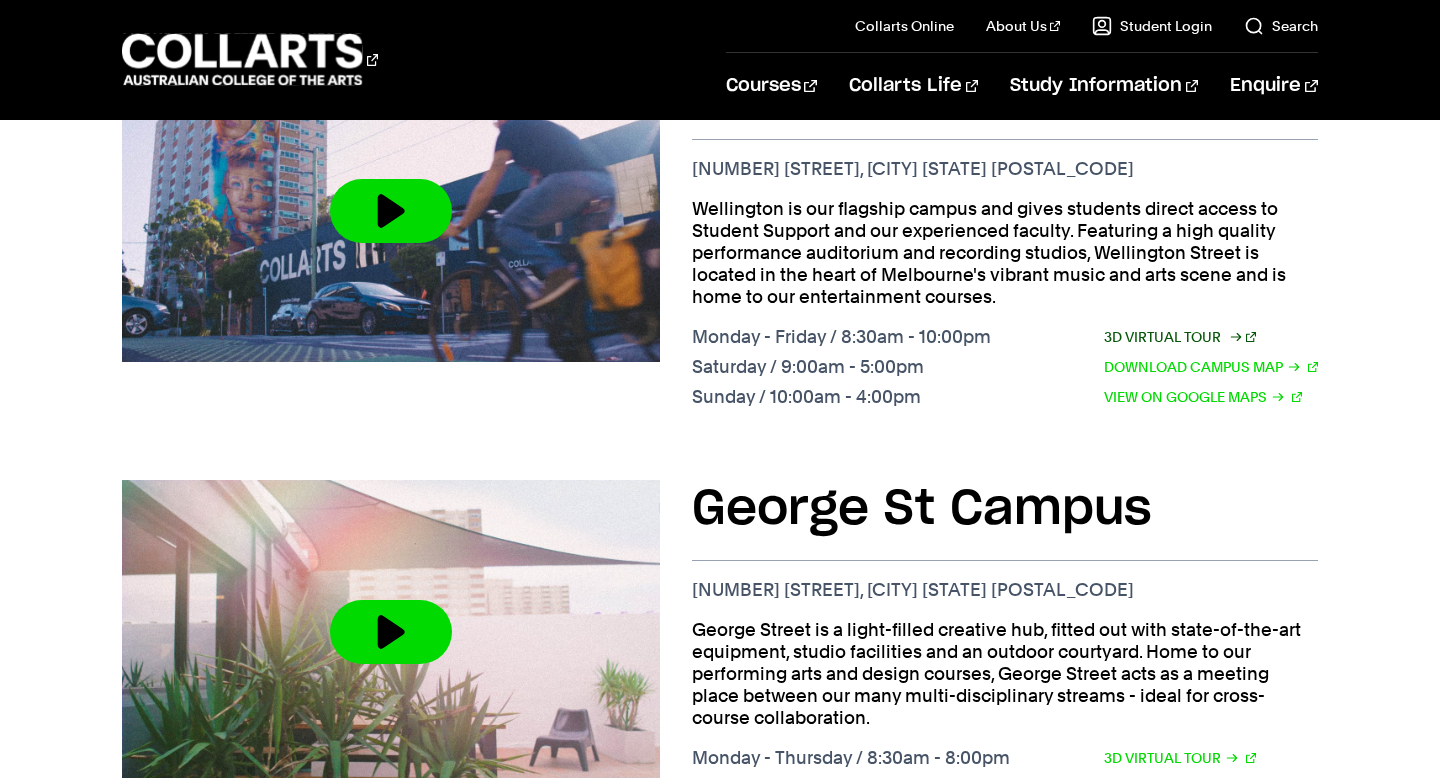click on "3D Virtual Tour" at bounding box center [1180, 337] 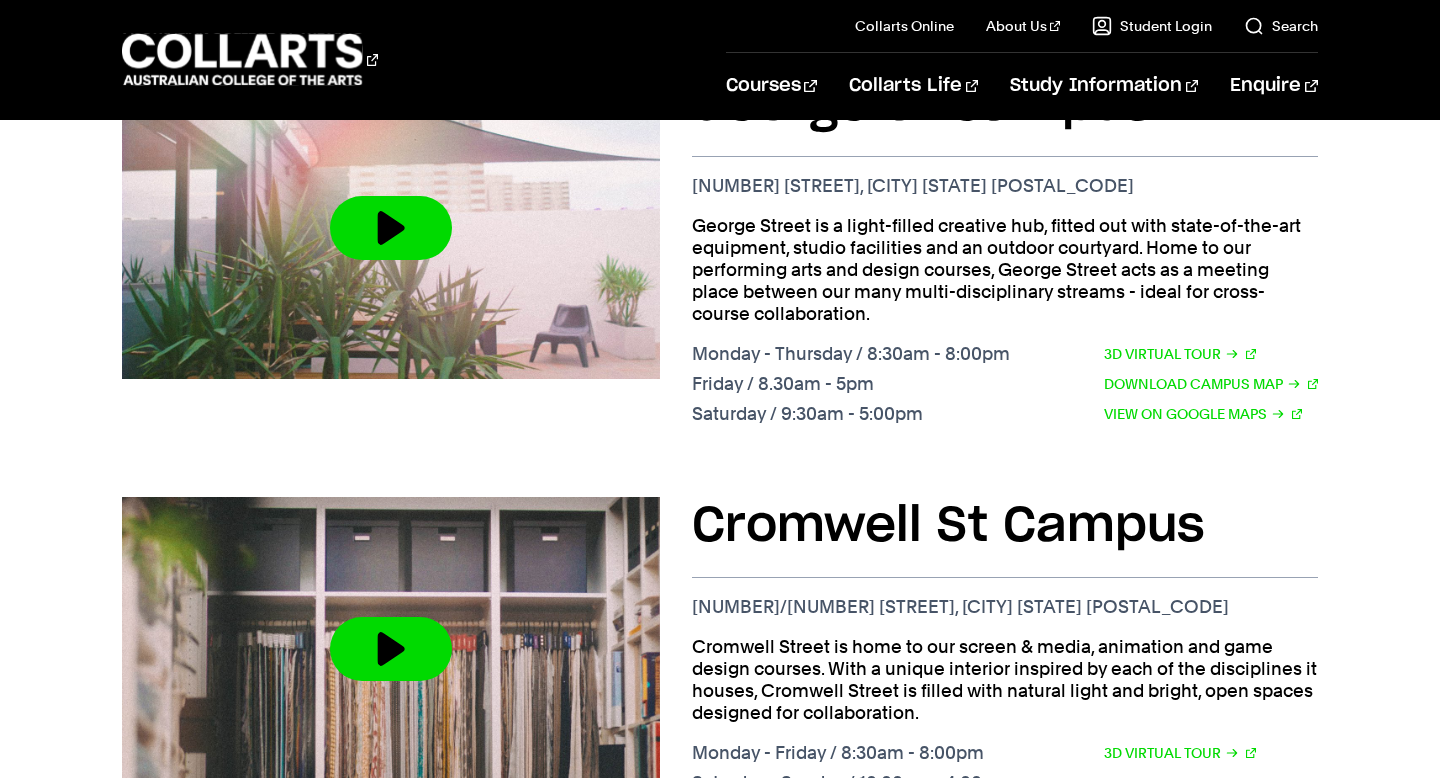 scroll, scrollTop: 1315, scrollLeft: 0, axis: vertical 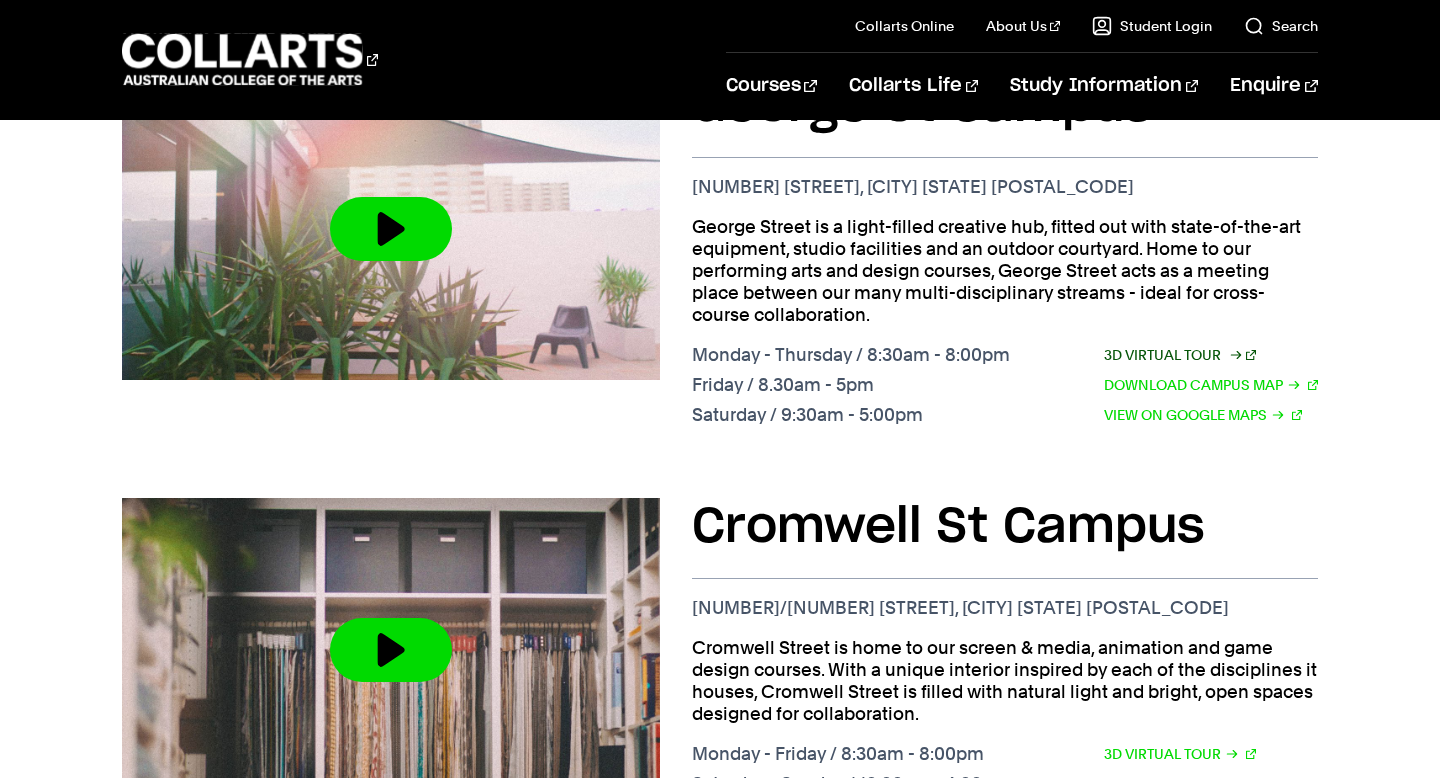click on "3D Virtual Tour" at bounding box center (1180, 355) 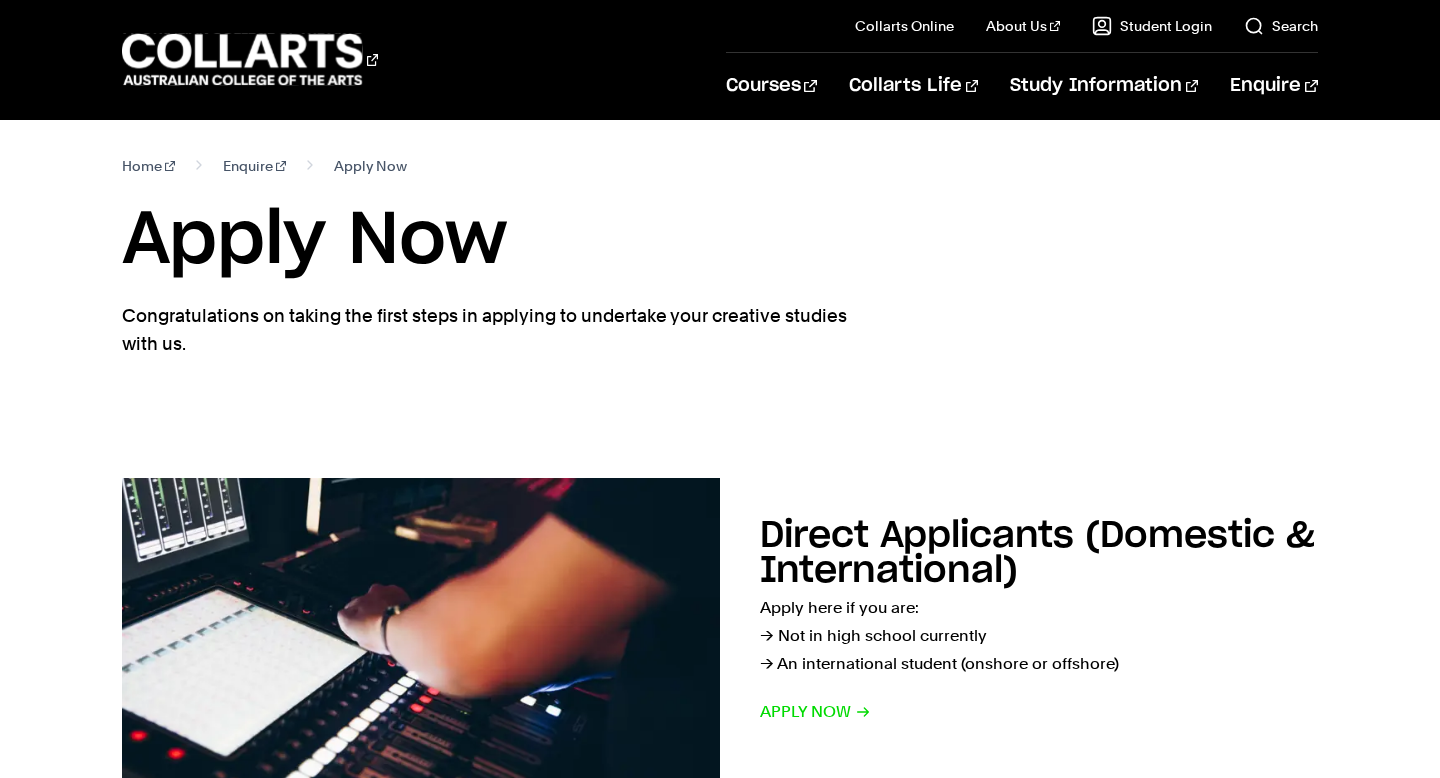 scroll, scrollTop: 0, scrollLeft: 0, axis: both 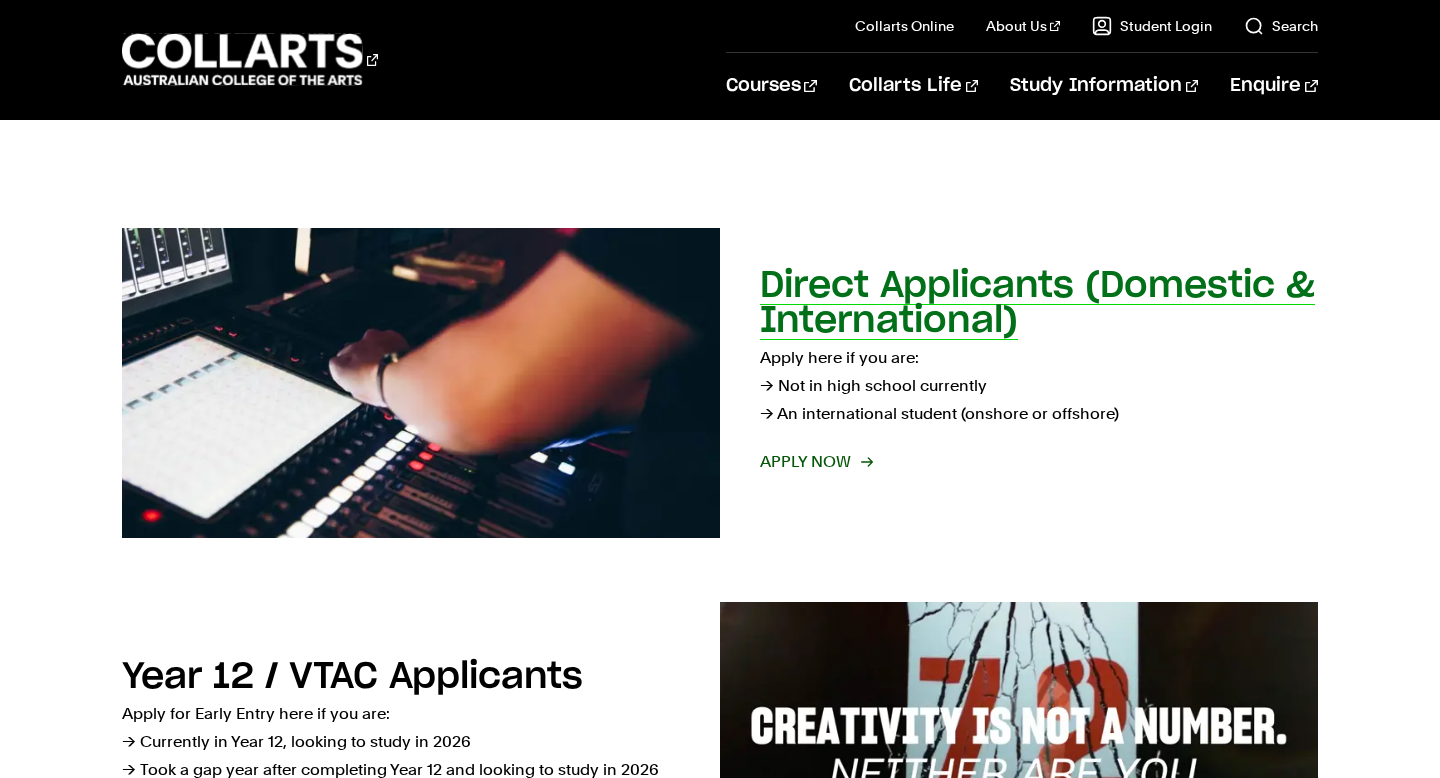 click on "Apply now" at bounding box center [815, 462] 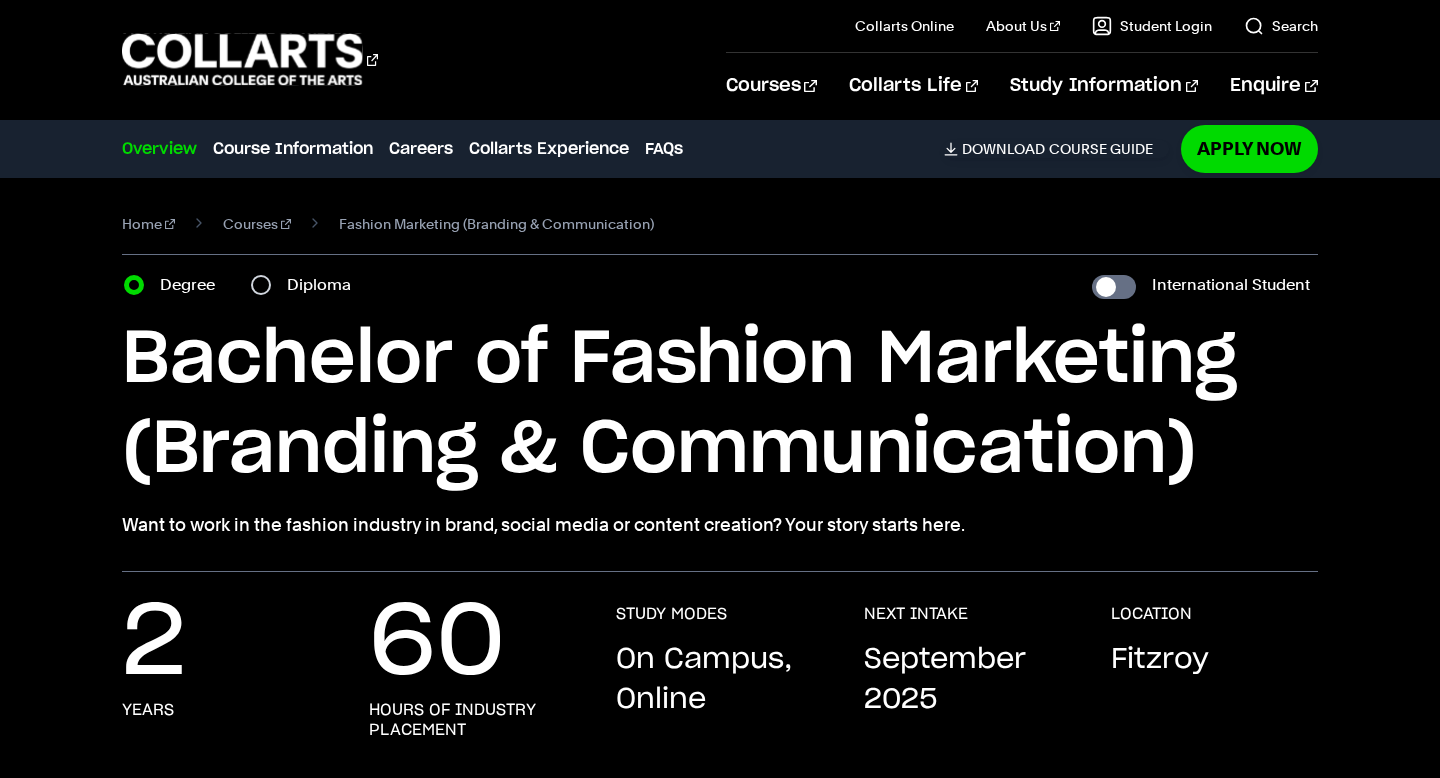 scroll, scrollTop: 267, scrollLeft: 0, axis: vertical 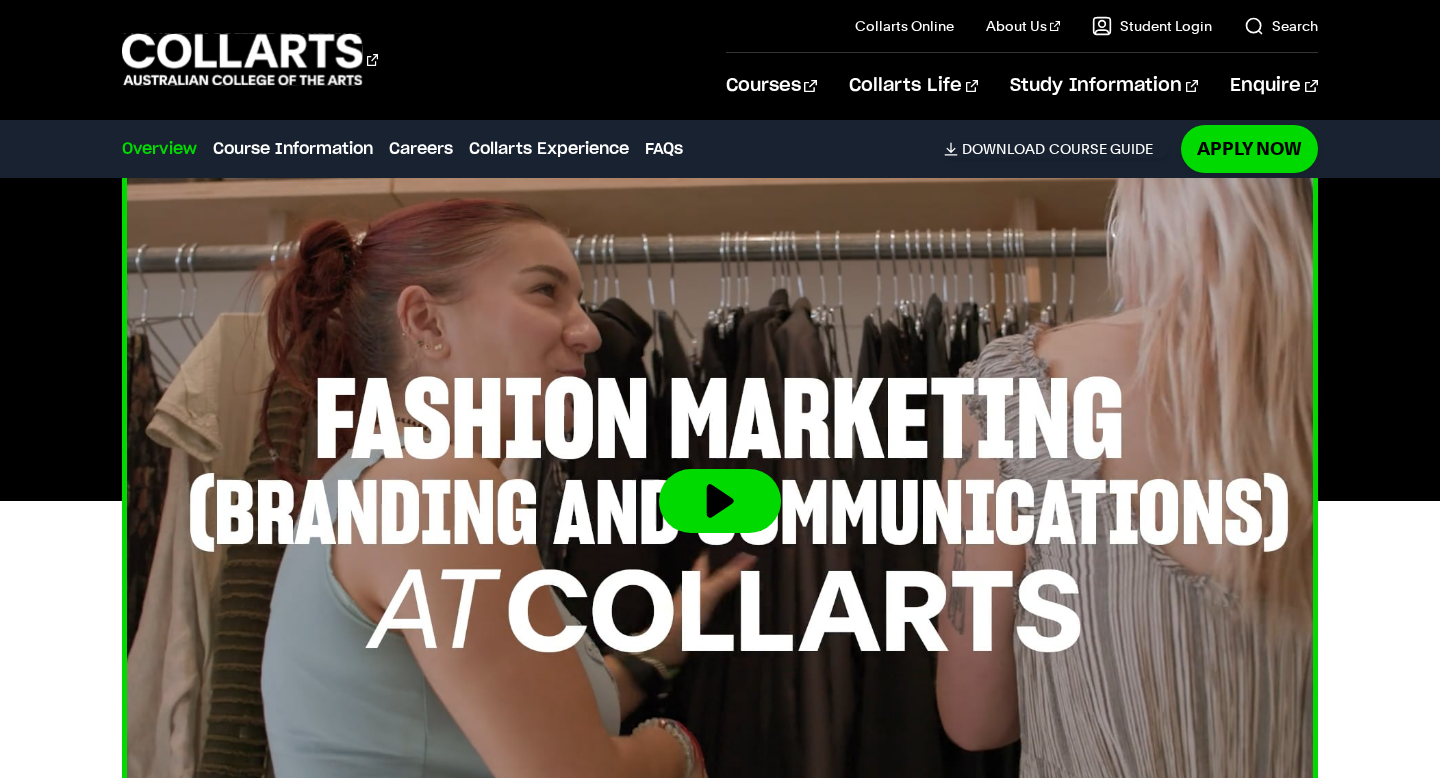 click at bounding box center [720, 501] 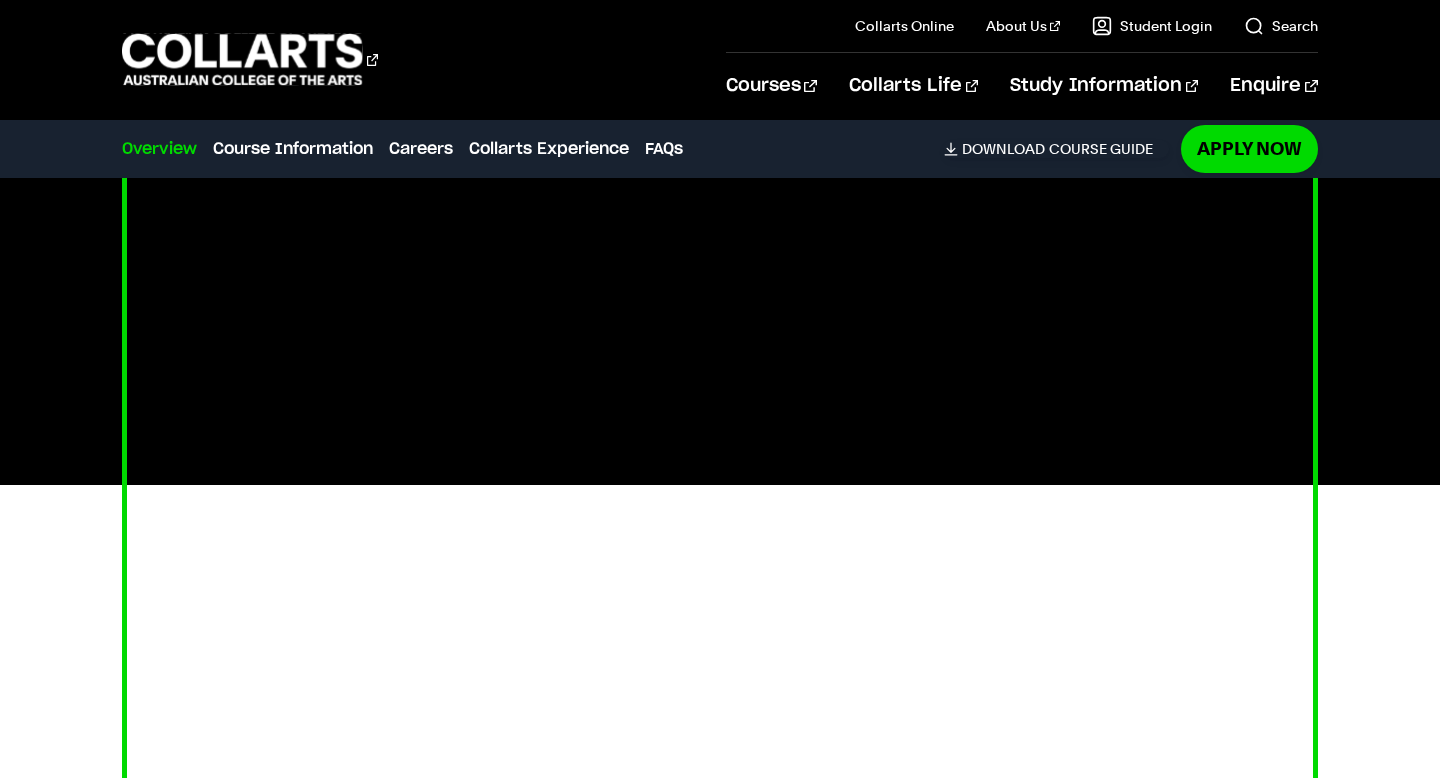 scroll, scrollTop: 705, scrollLeft: 0, axis: vertical 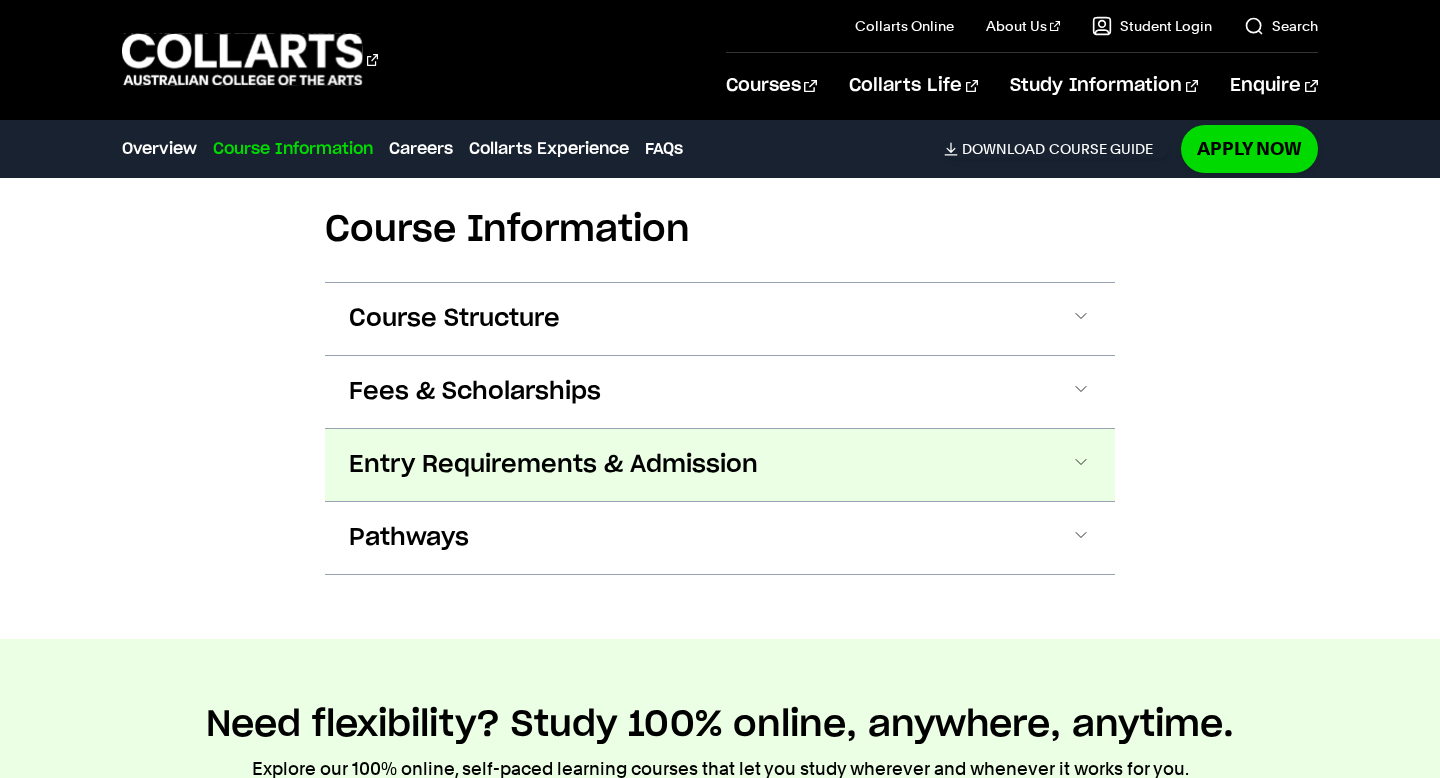 click on "Entry Requirements & Admission" at bounding box center [720, 465] 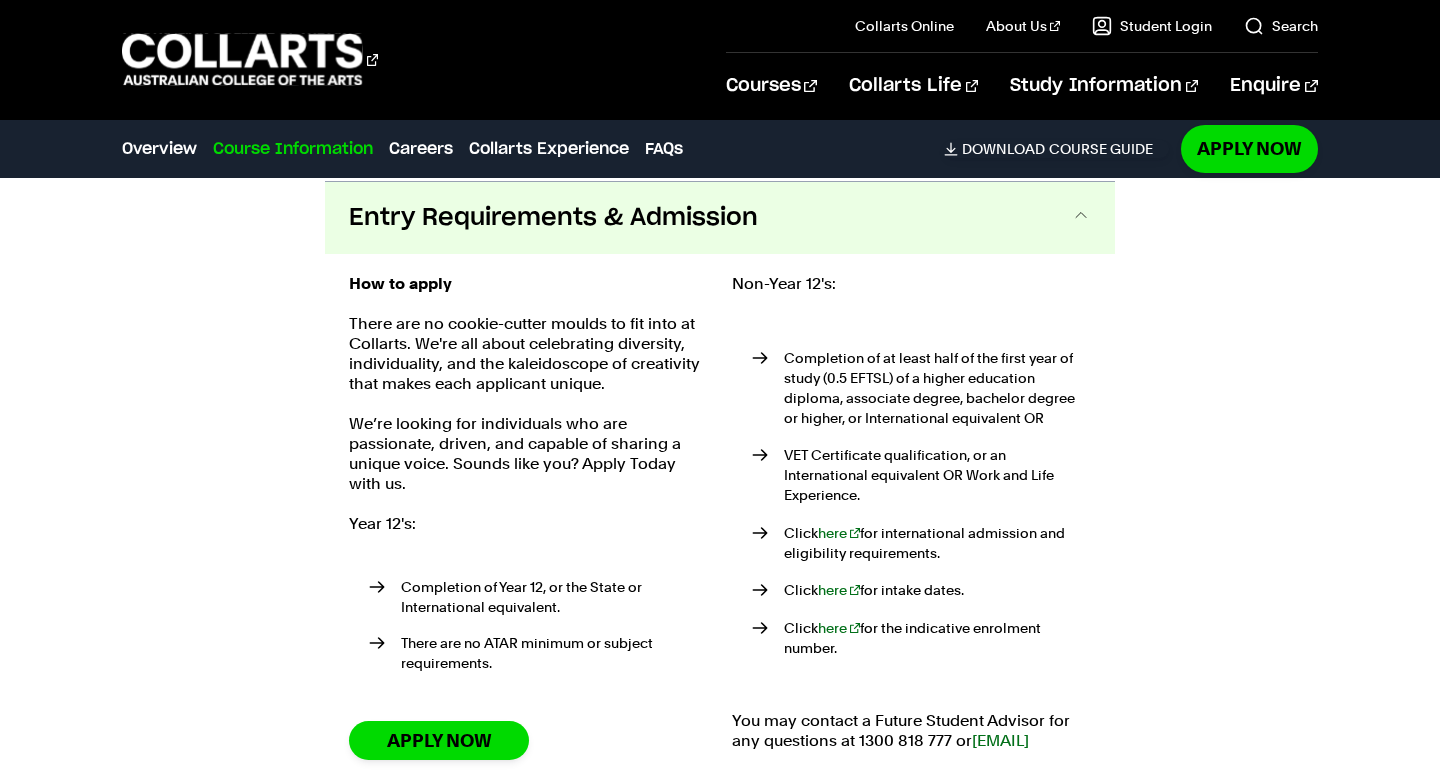 scroll, scrollTop: 2365, scrollLeft: 0, axis: vertical 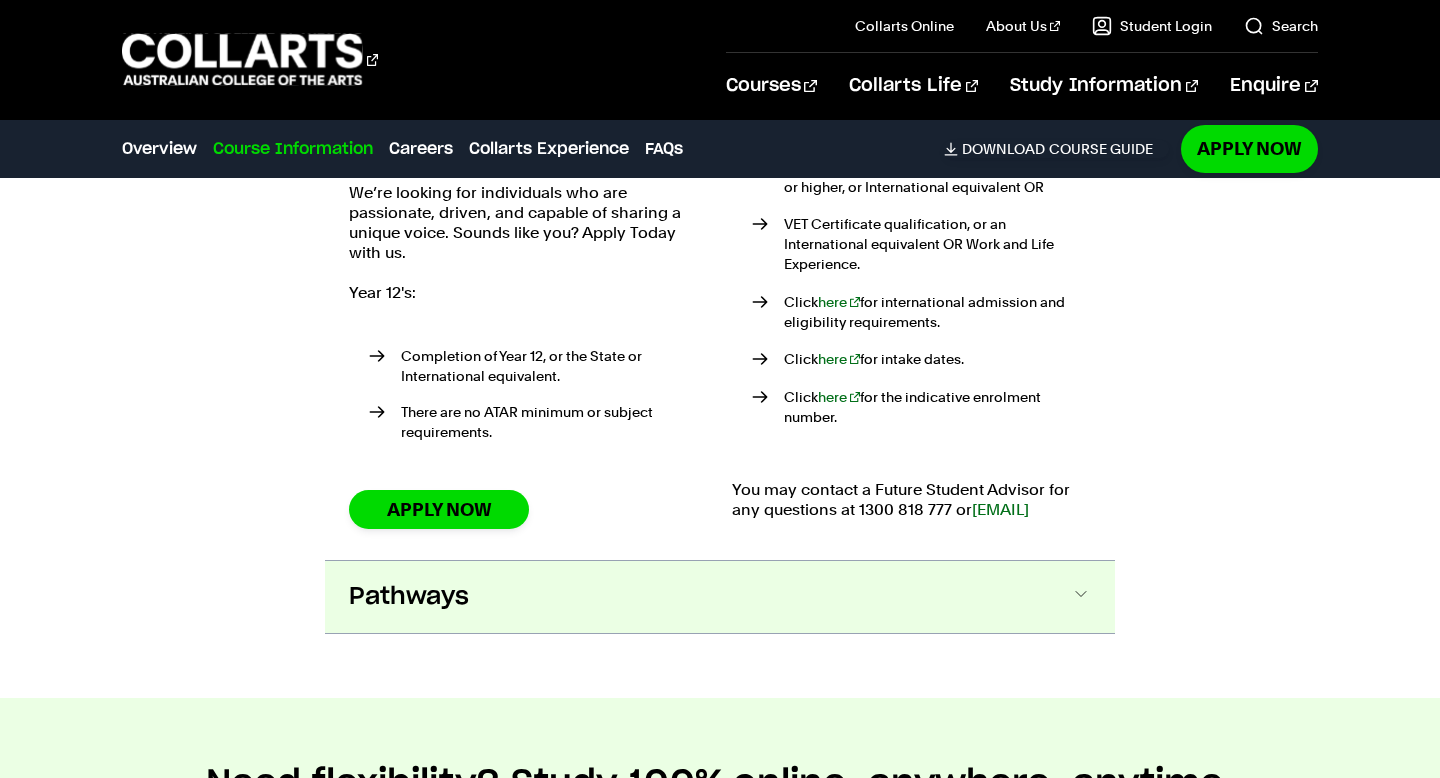 click on "Pathways" at bounding box center (720, 597) 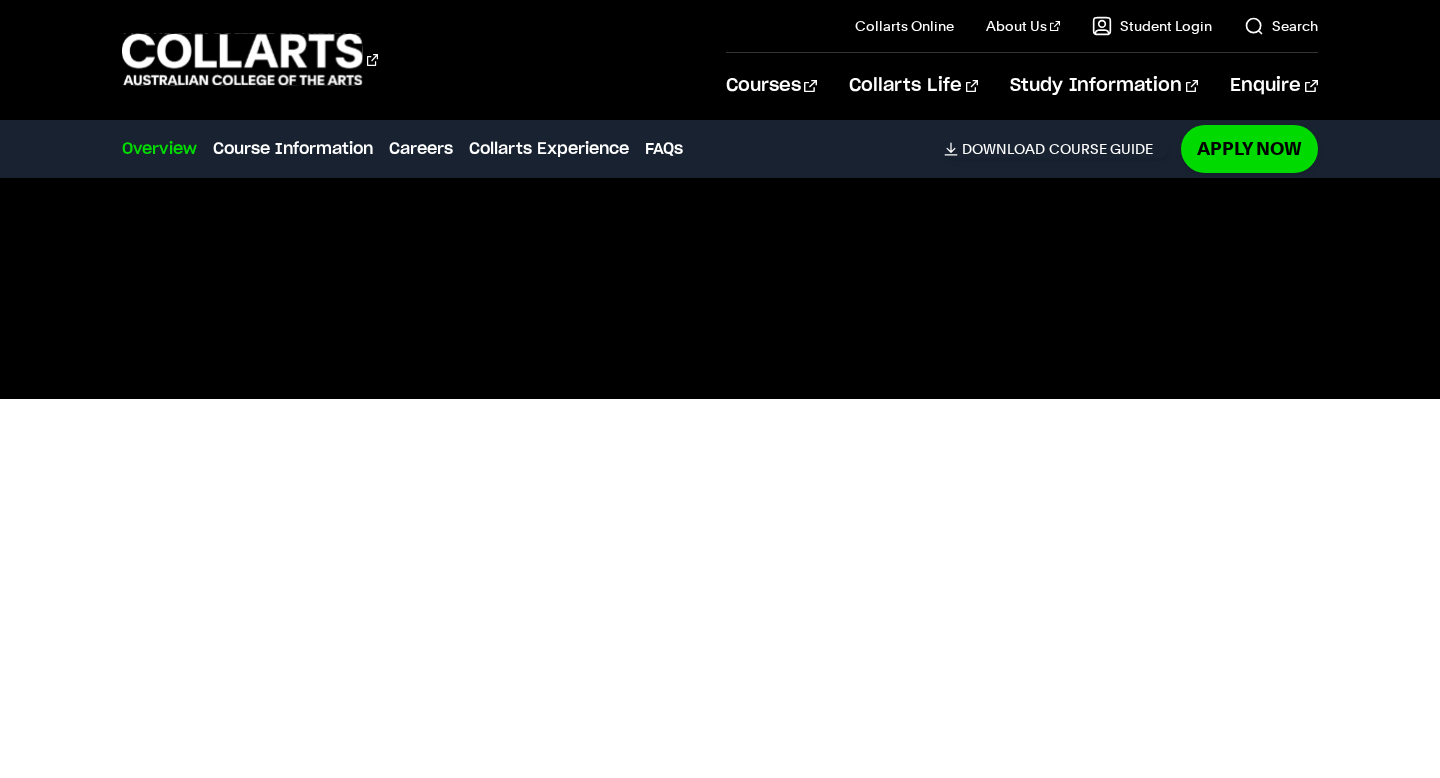 scroll, scrollTop: 721, scrollLeft: 0, axis: vertical 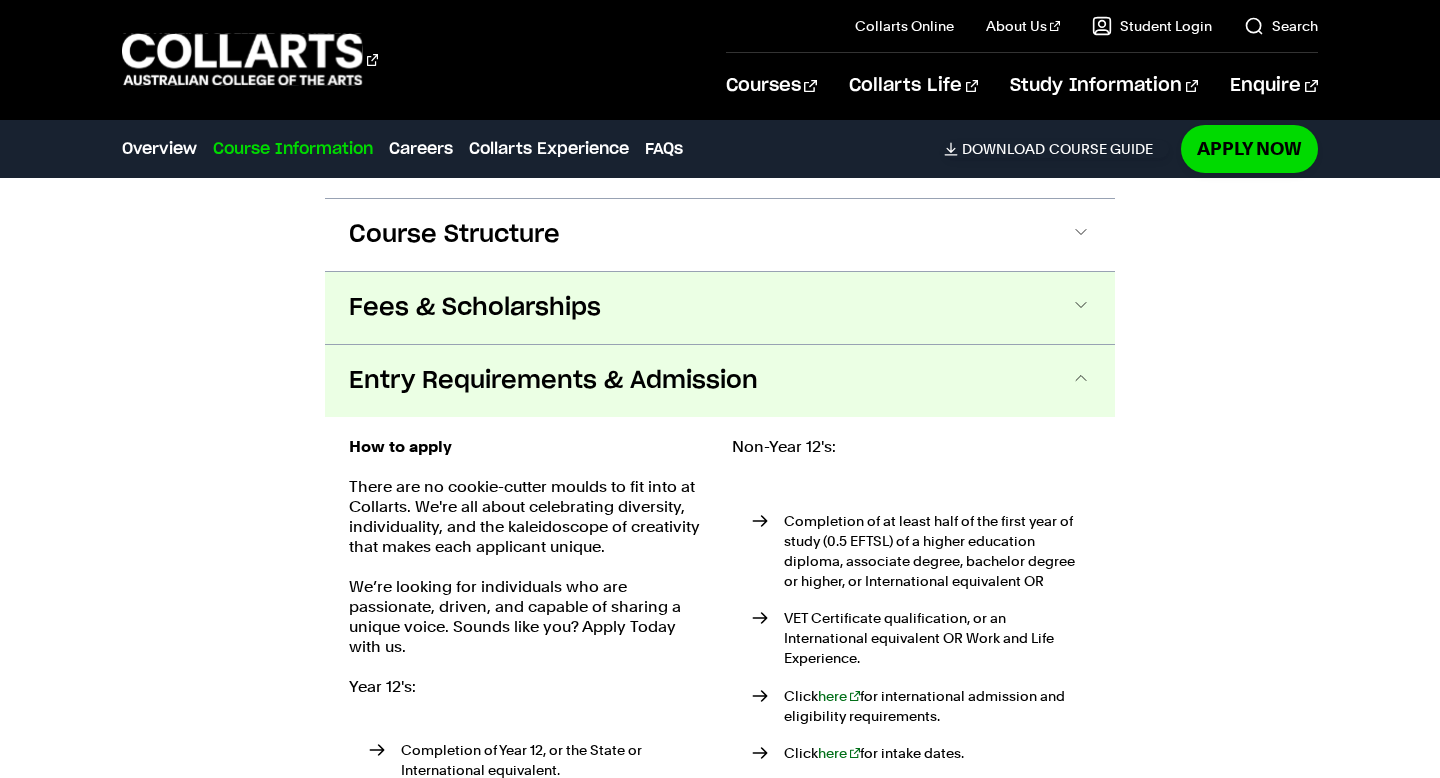 click on "Fees & Scholarships" at bounding box center [720, 308] 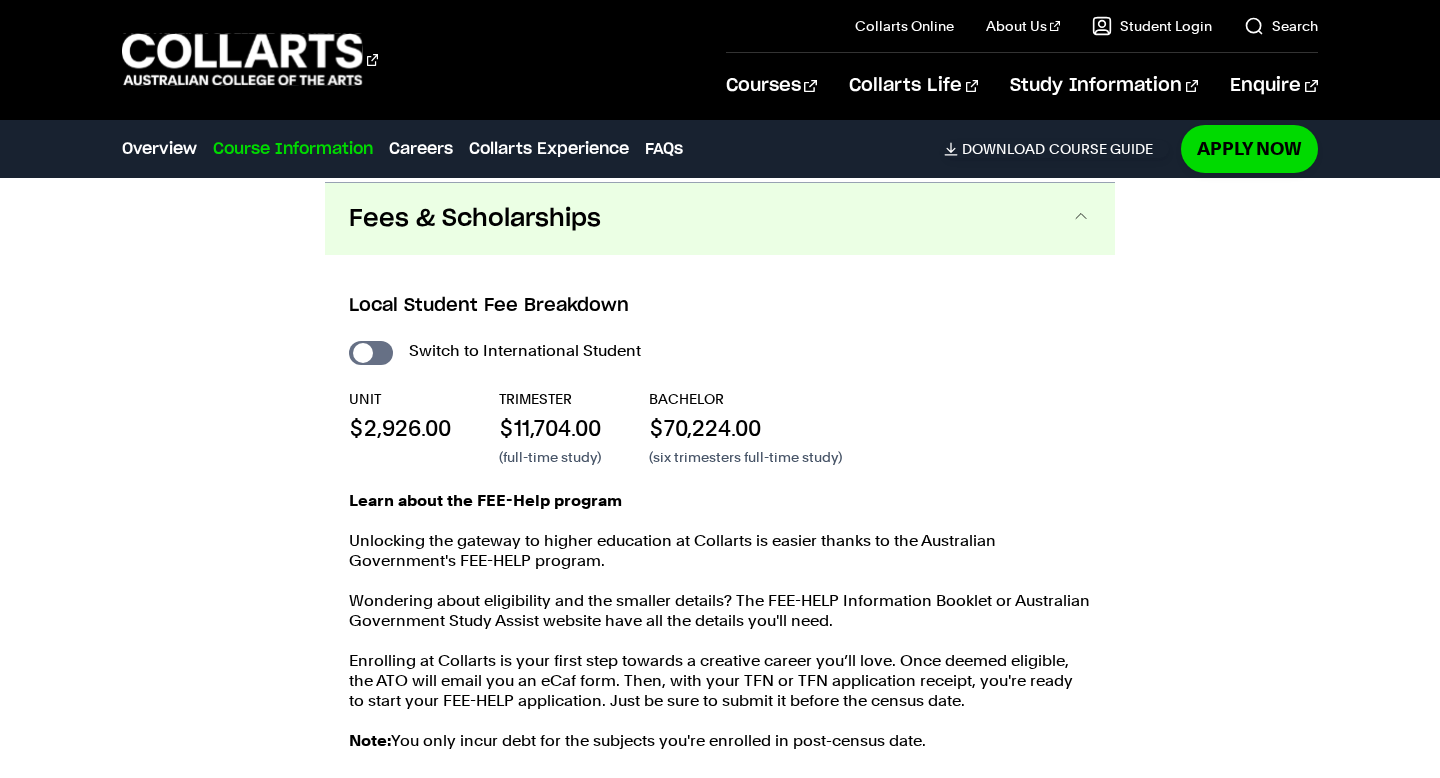 scroll, scrollTop: 2292, scrollLeft: 0, axis: vertical 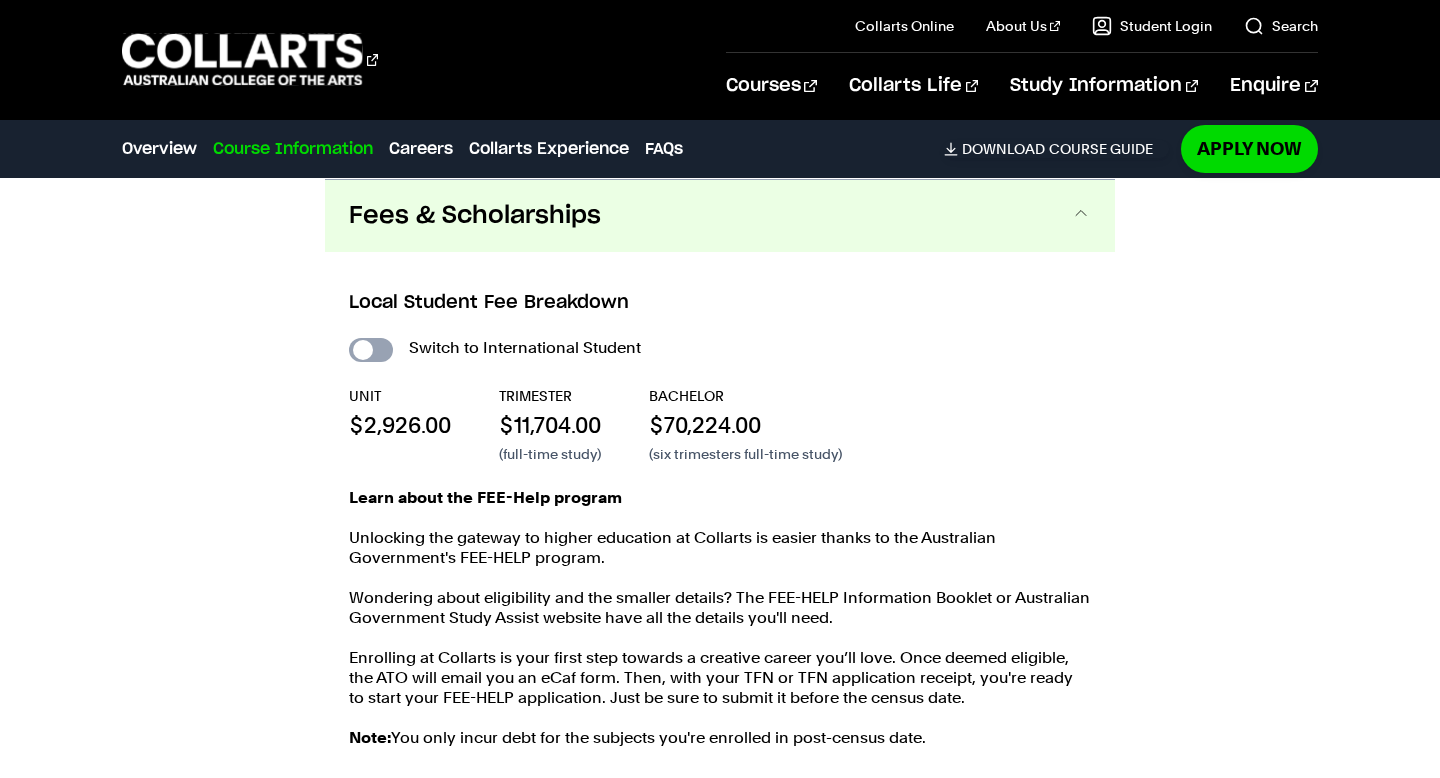 click on "International Student" at bounding box center [371, 350] 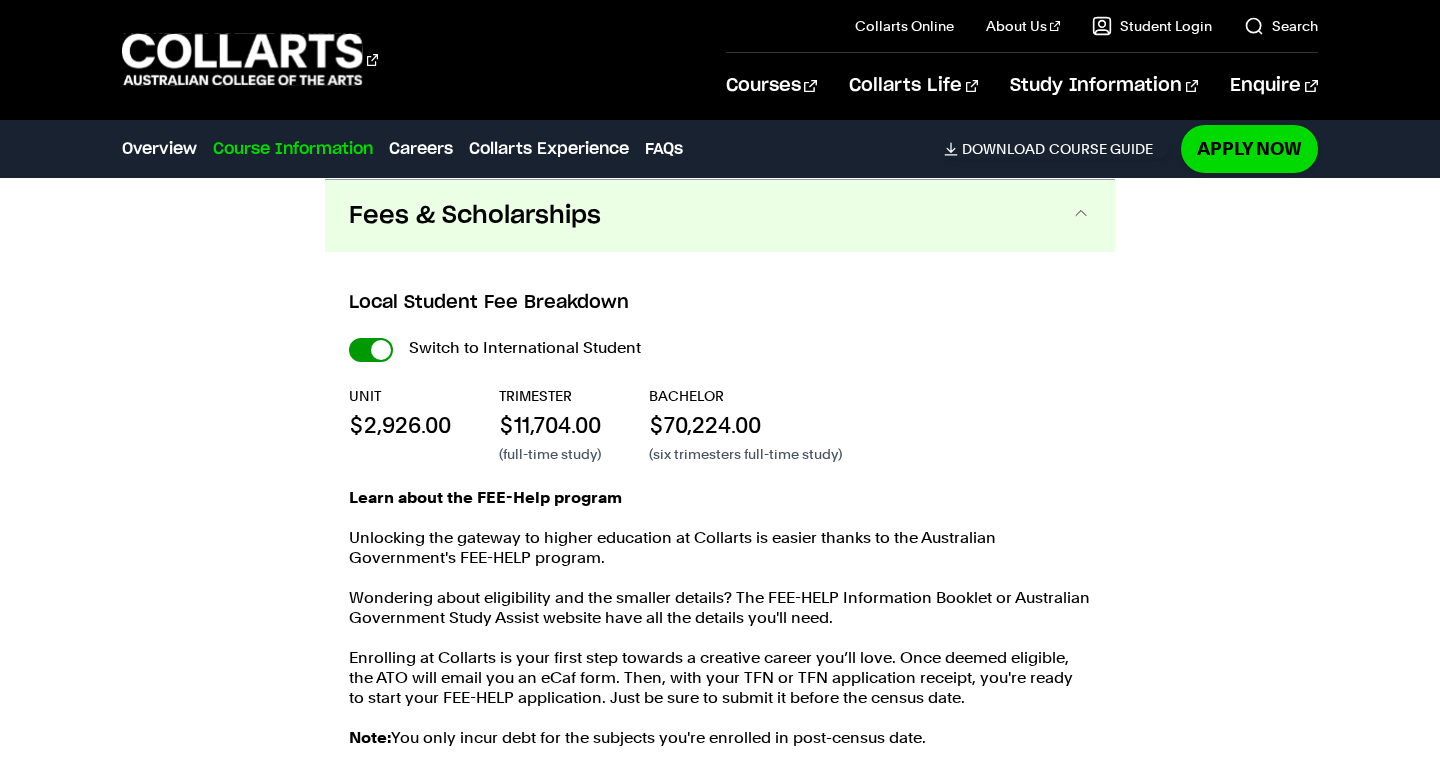 checkbox on "true" 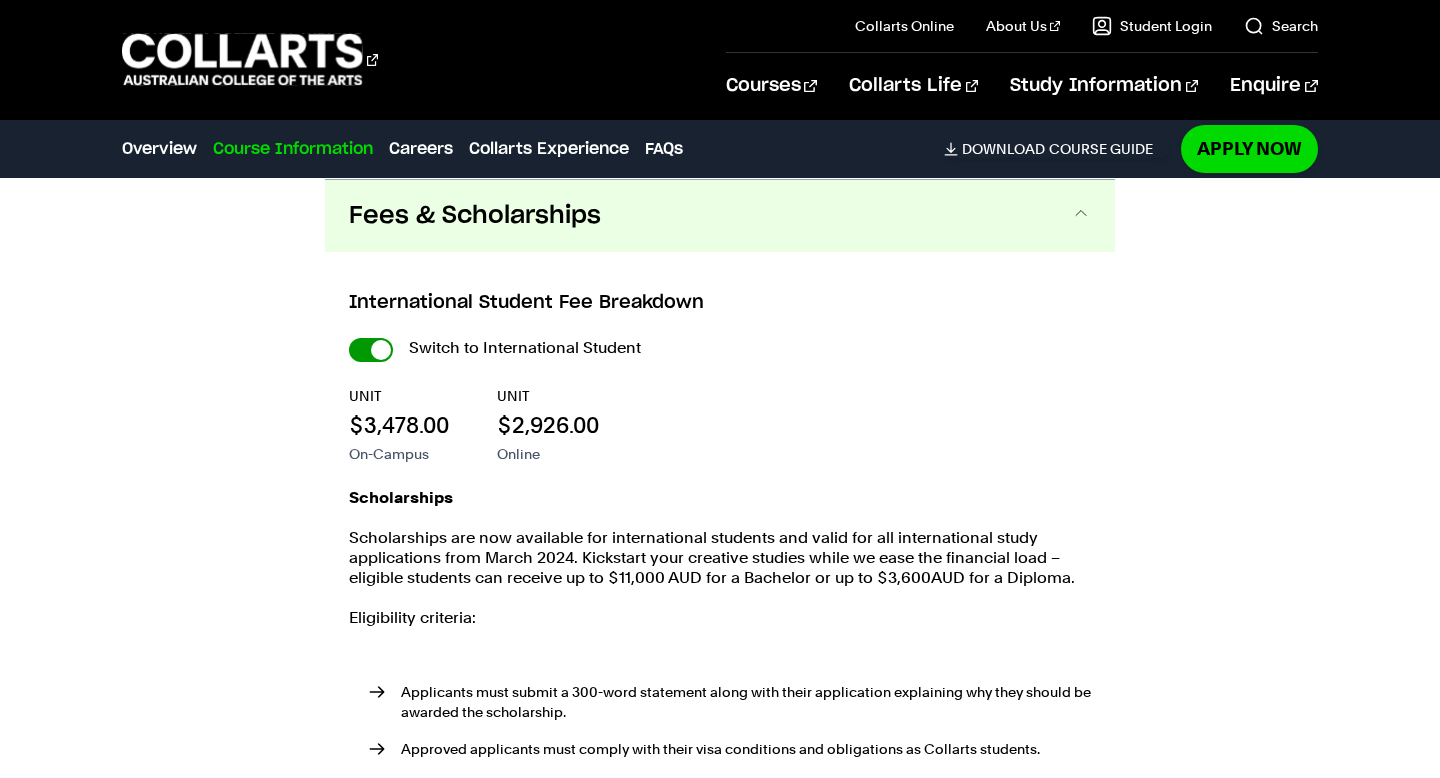 click on "International Student" at bounding box center [0, 0] 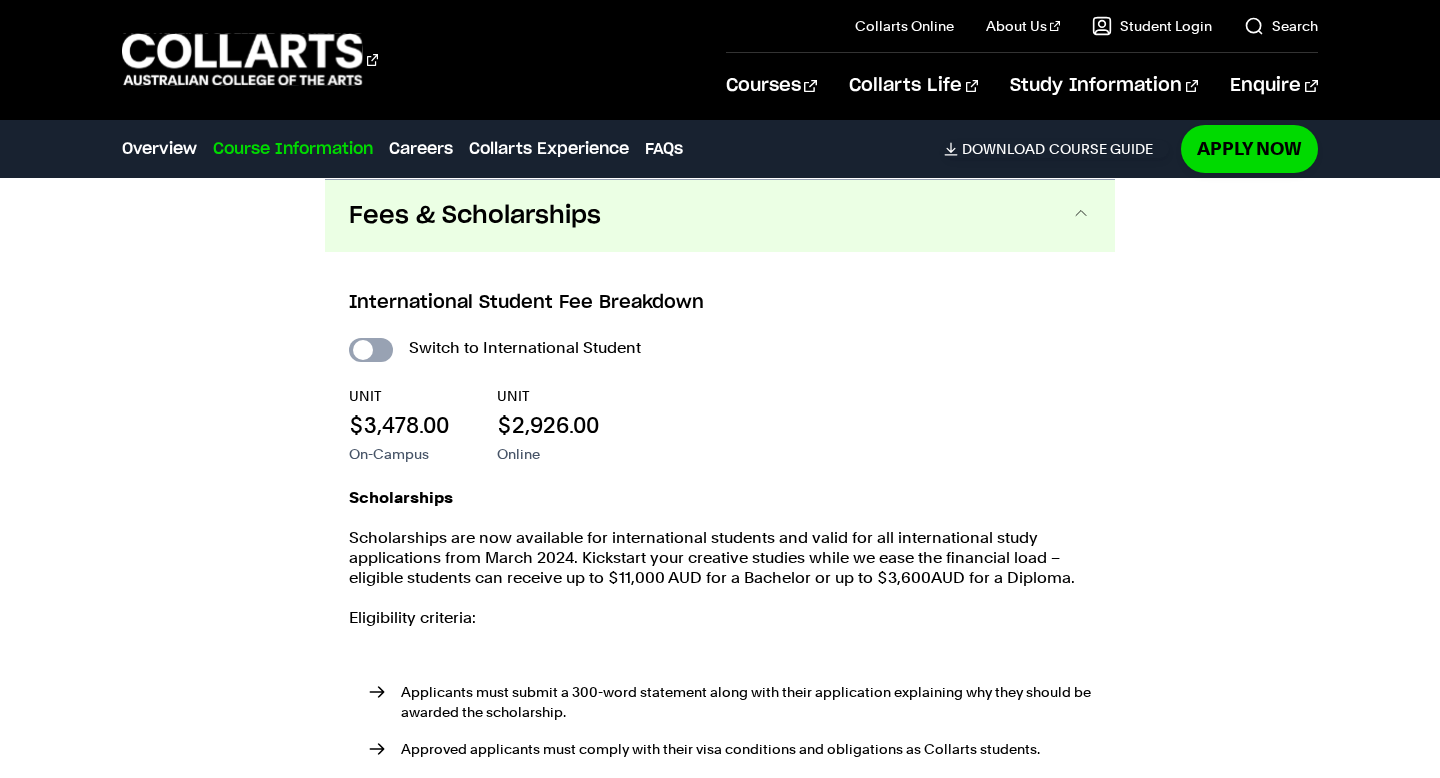checkbox on "false" 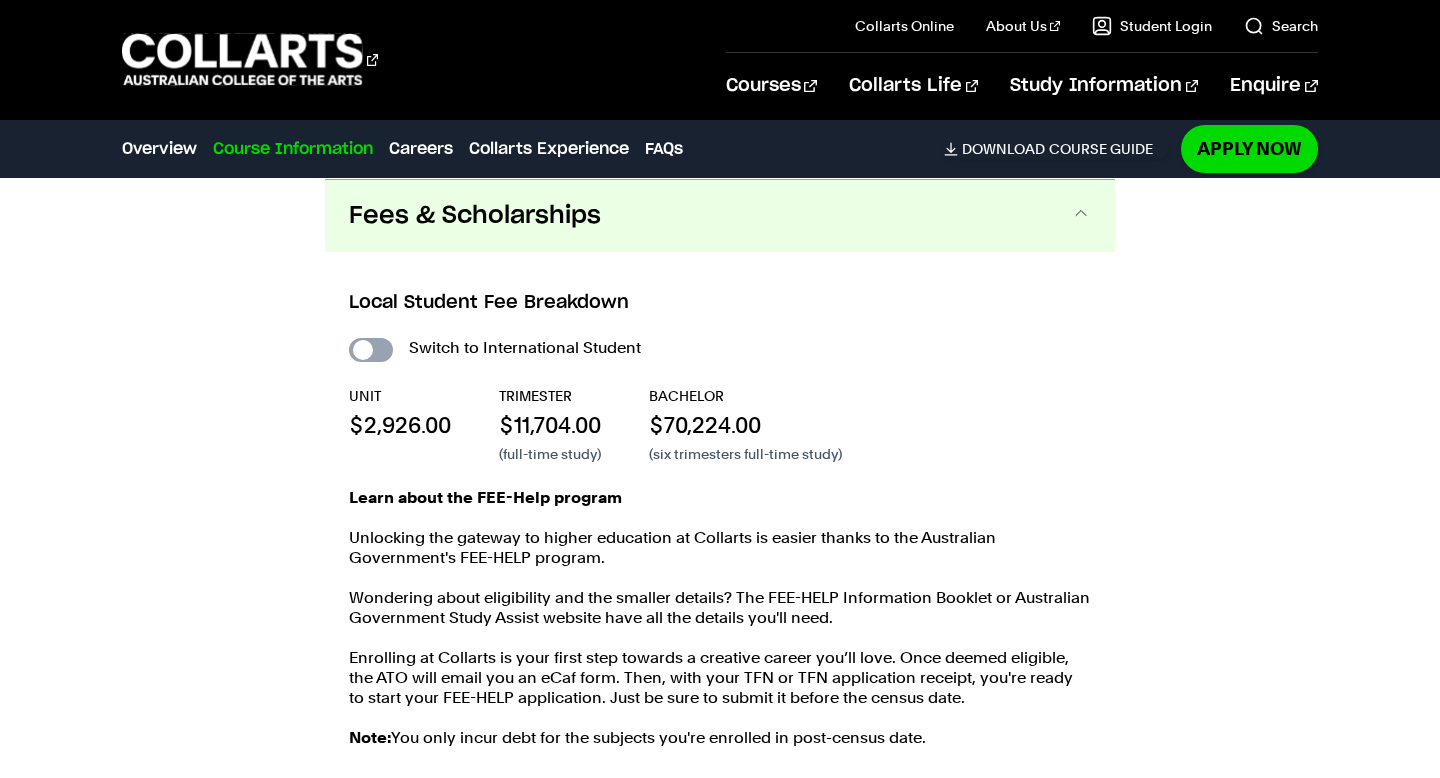 click on "International Student" at bounding box center [371, 350] 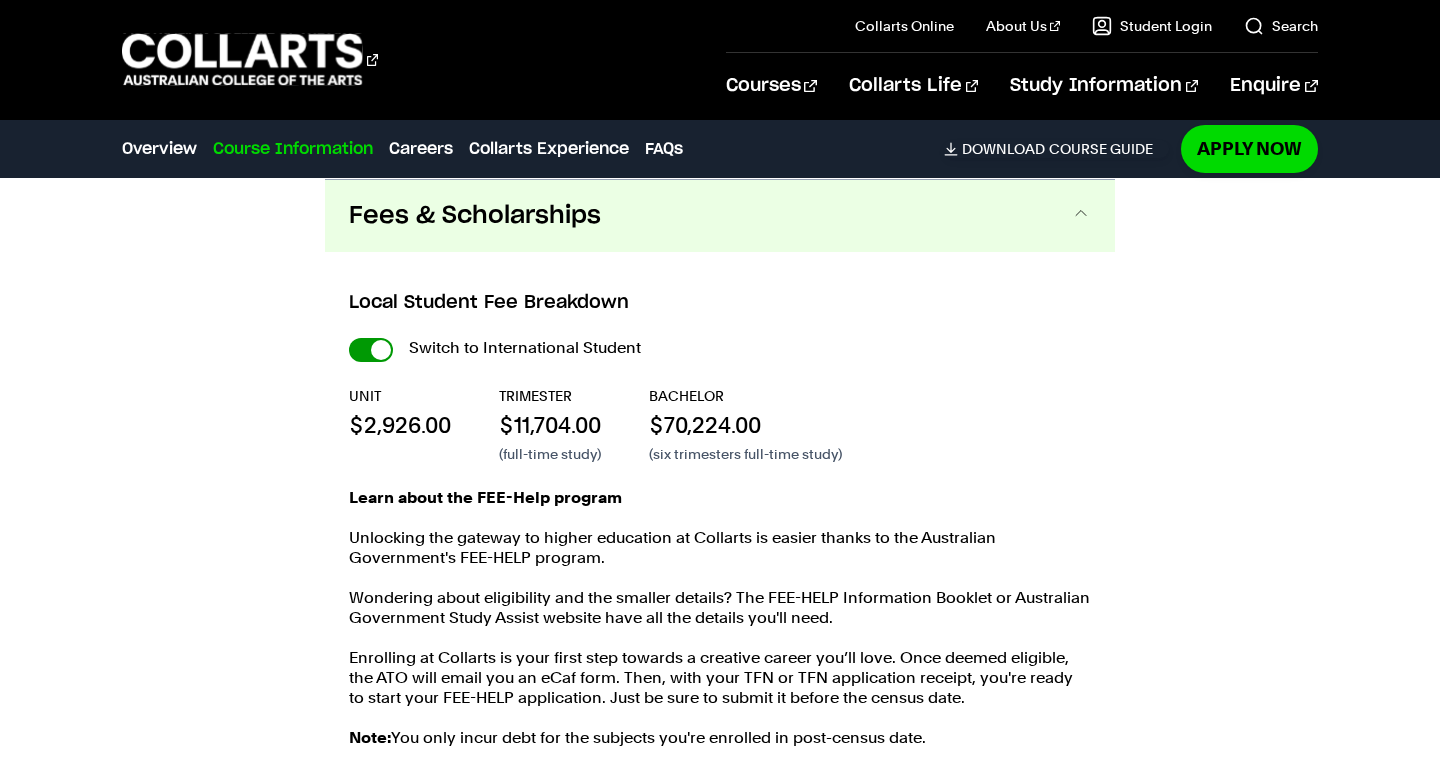 checkbox on "true" 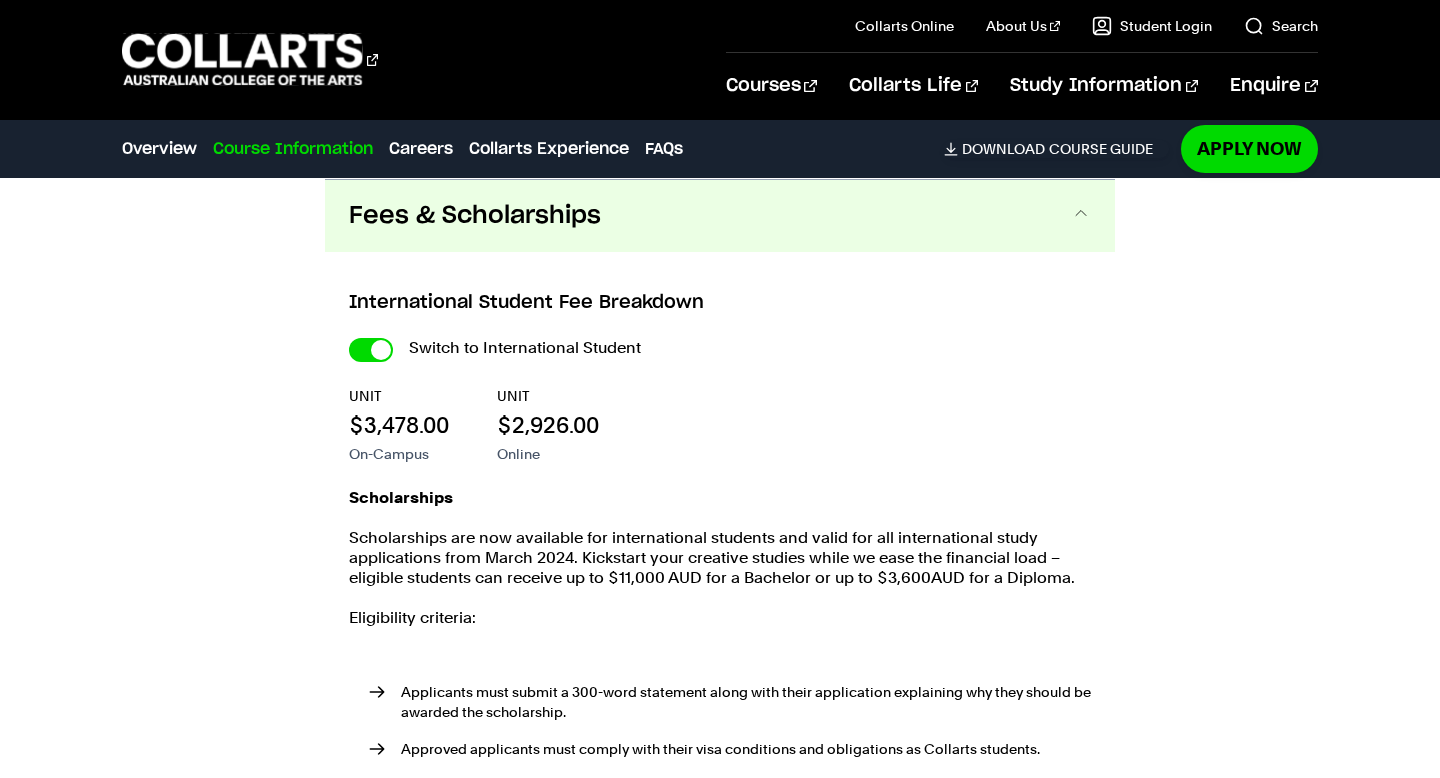 click on "International Student" at bounding box center [0, 0] 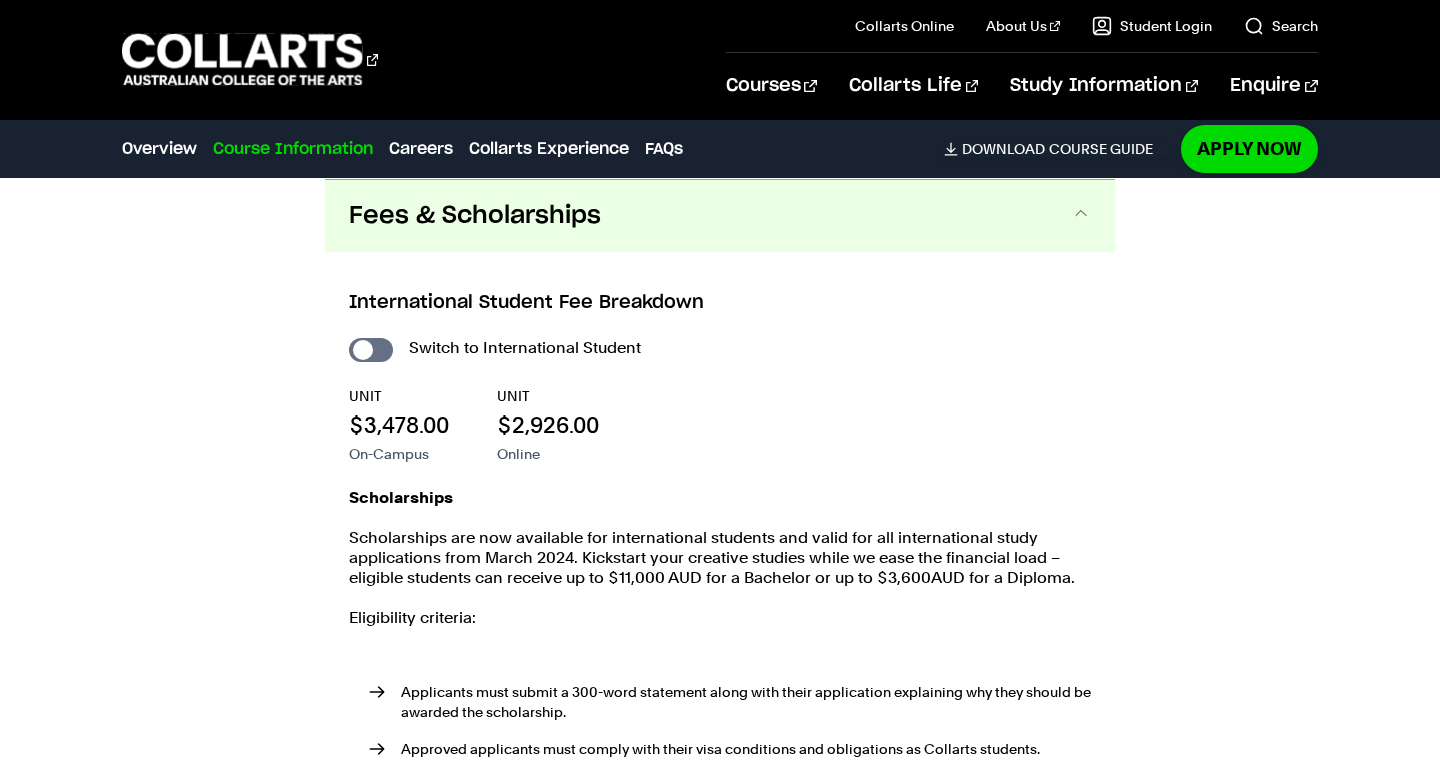 checkbox on "false" 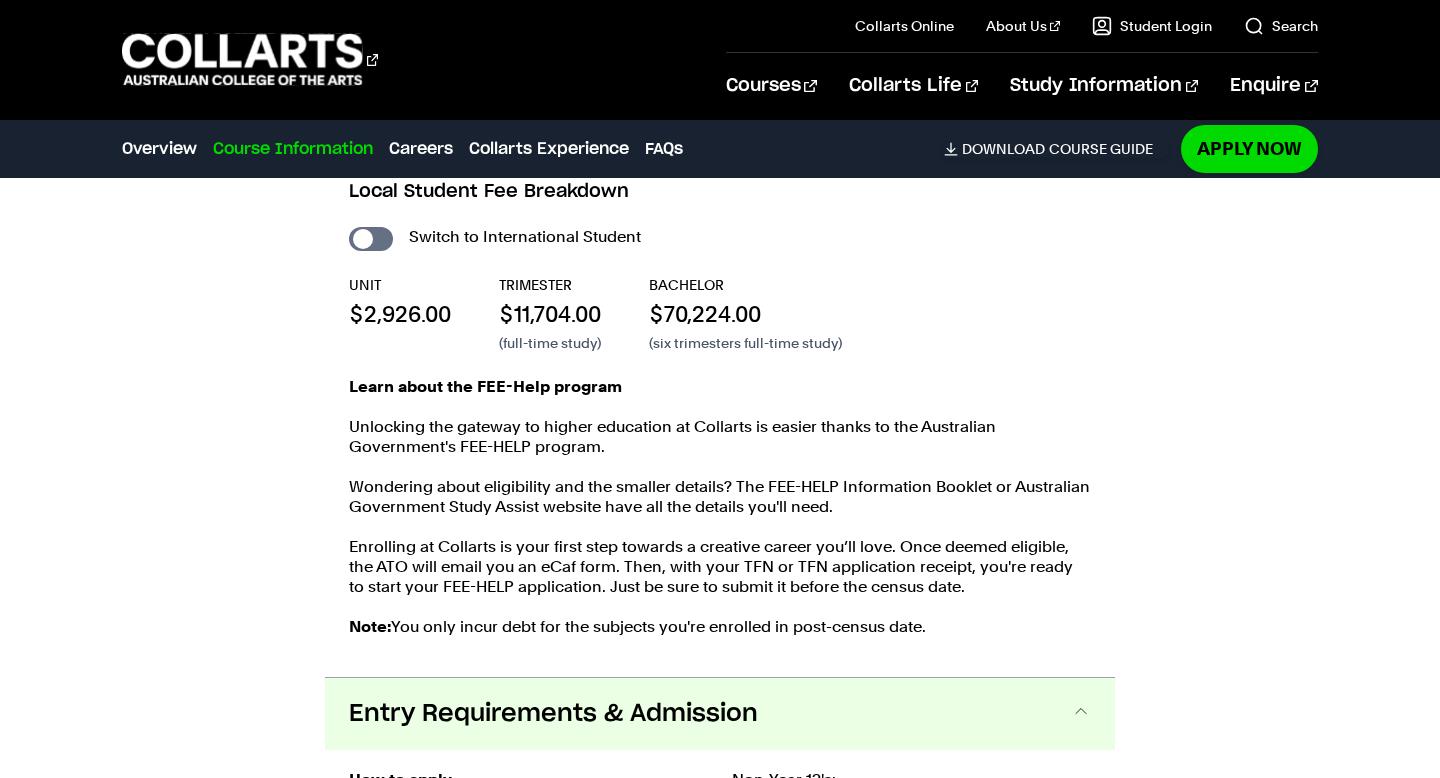 scroll, scrollTop: 2398, scrollLeft: 0, axis: vertical 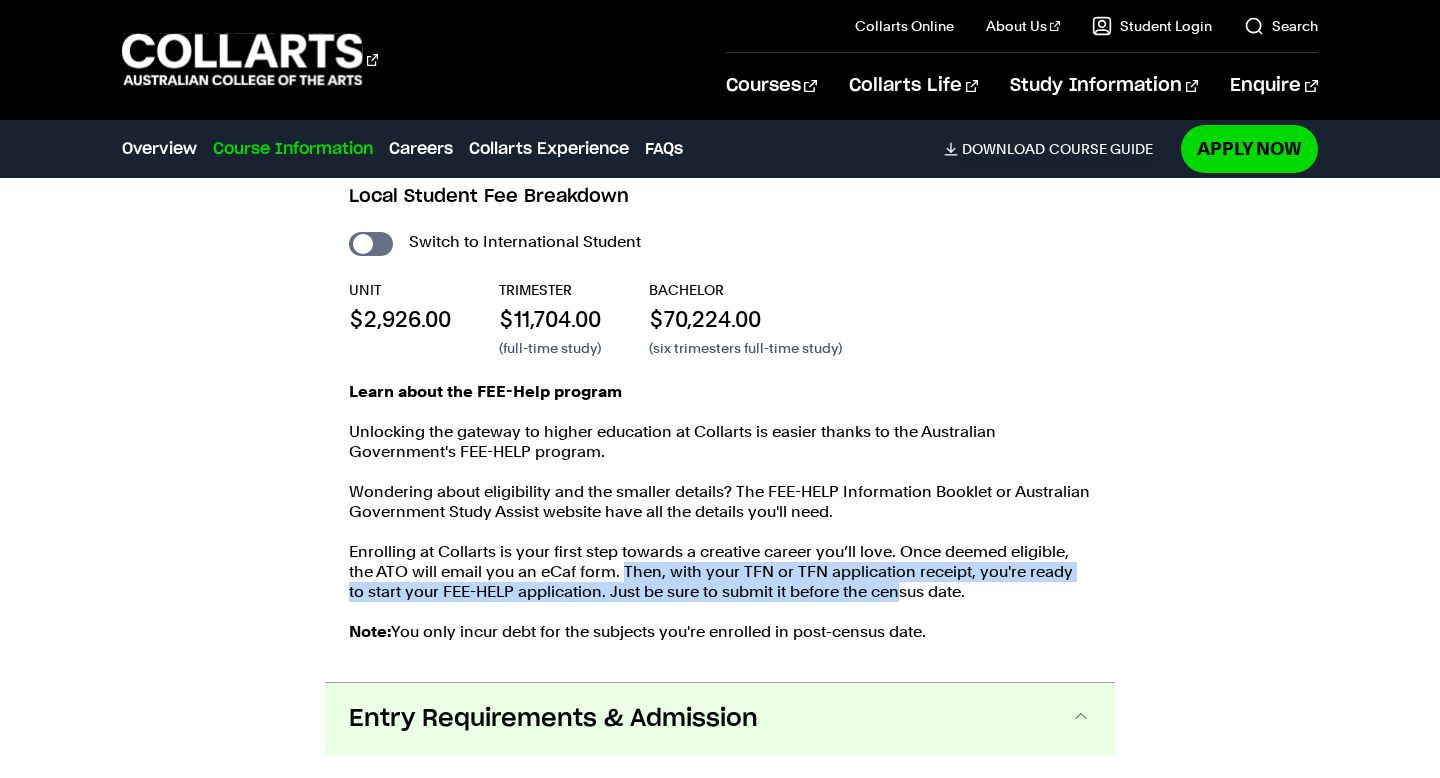 drag, startPoint x: 594, startPoint y: 571, endPoint x: 845, endPoint y: 584, distance: 251.33643 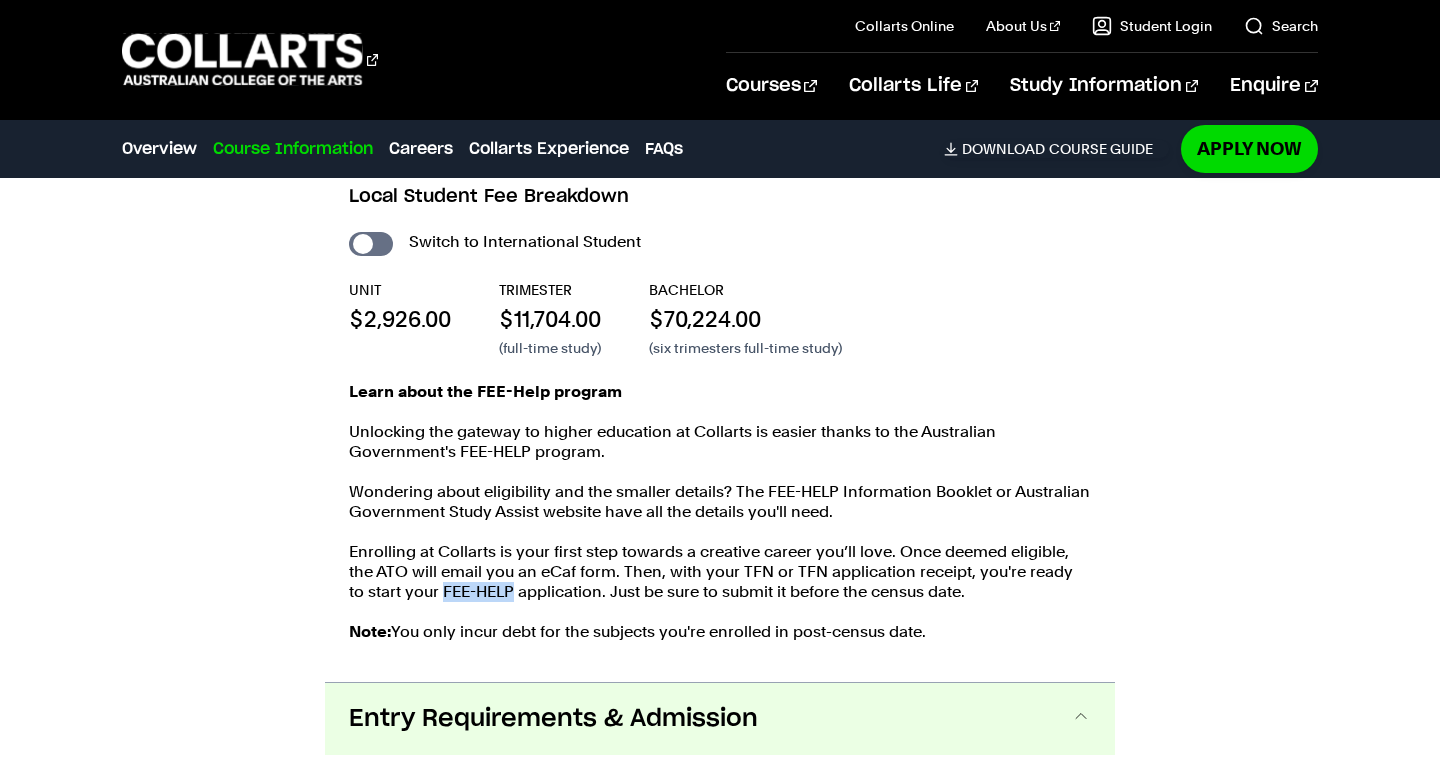 drag, startPoint x: 457, startPoint y: 590, endPoint x: 386, endPoint y: 590, distance: 71 